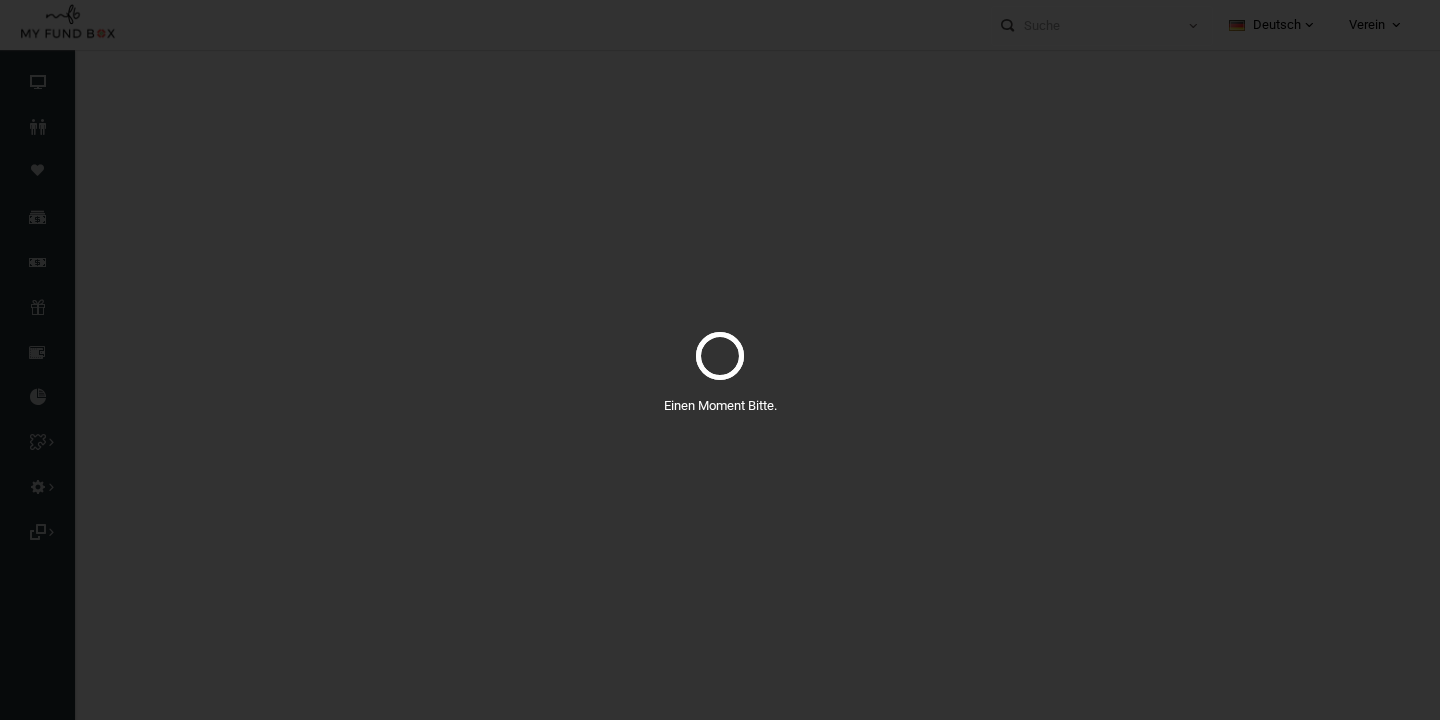 scroll, scrollTop: 0, scrollLeft: 0, axis: both 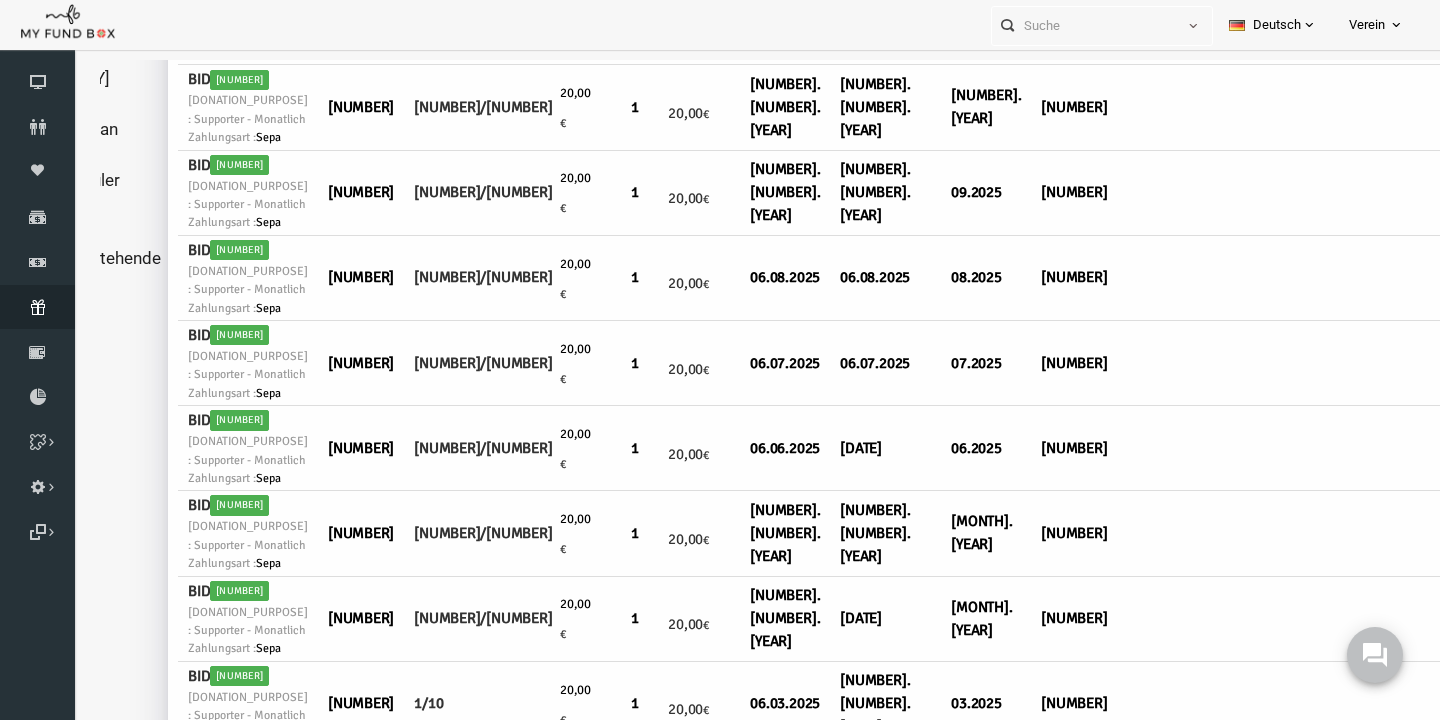 click at bounding box center (37, 307) 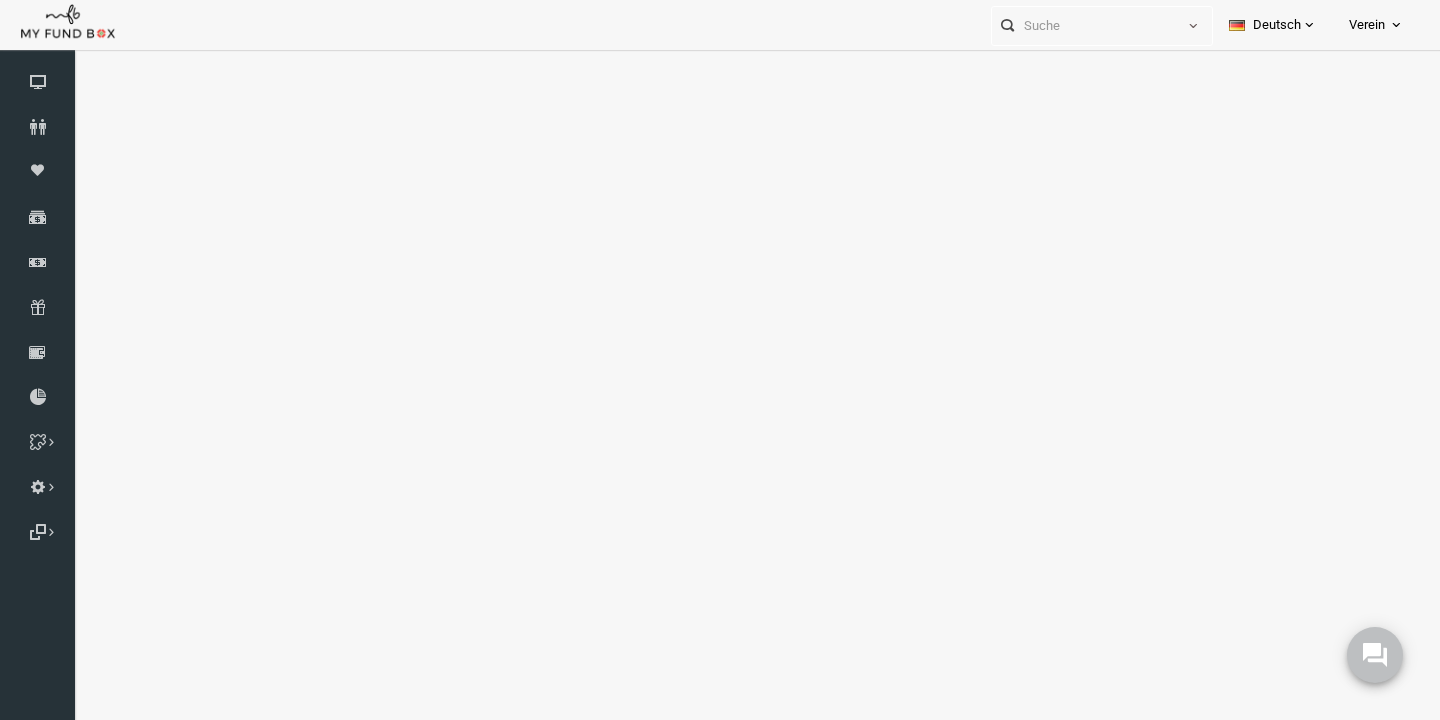select on "100" 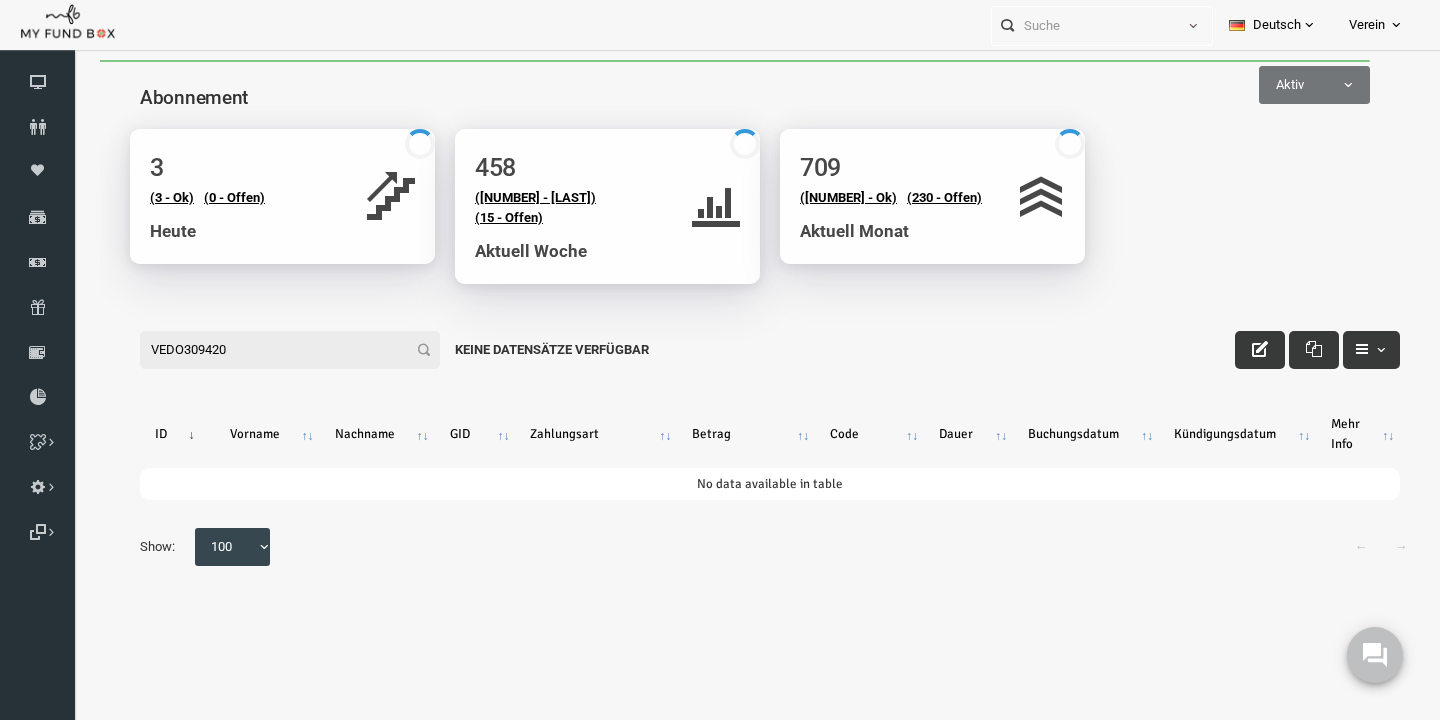 scroll, scrollTop: 0, scrollLeft: 0, axis: both 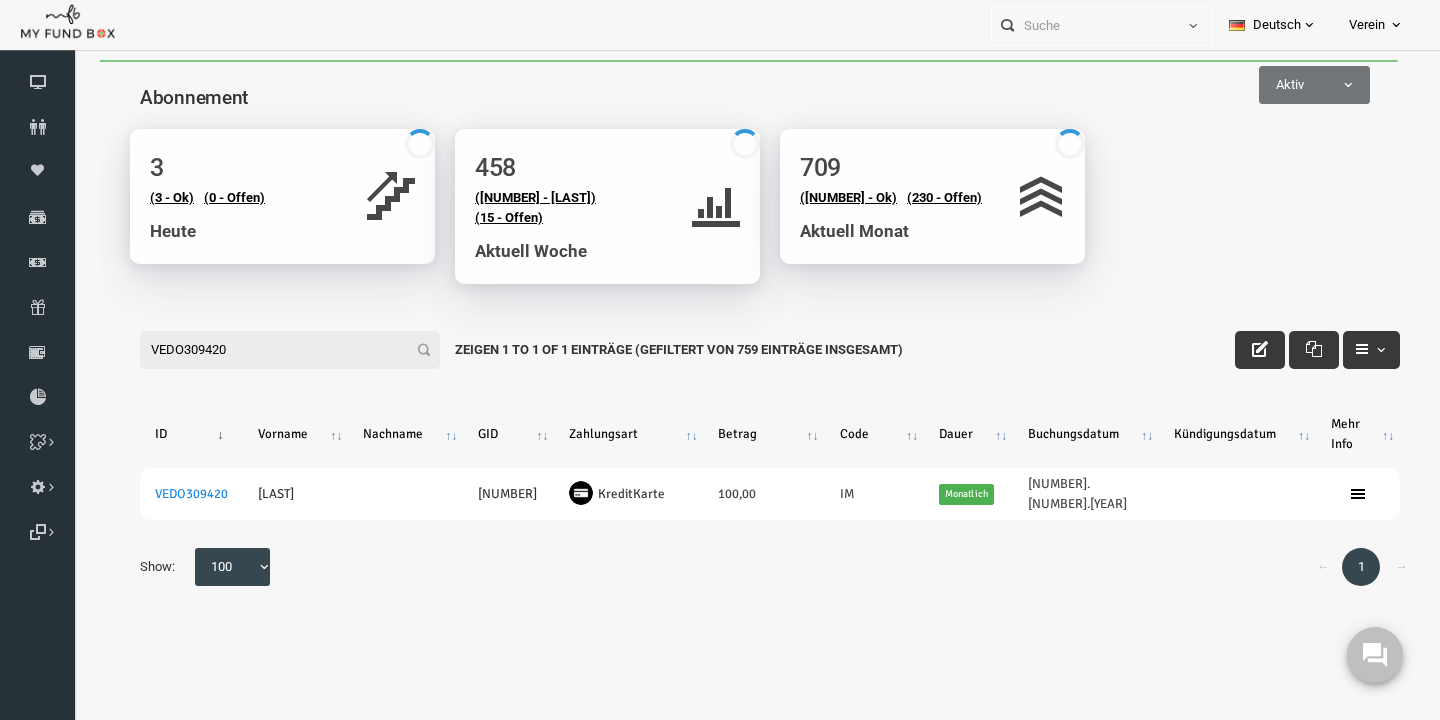 type on "[NUMBER]" 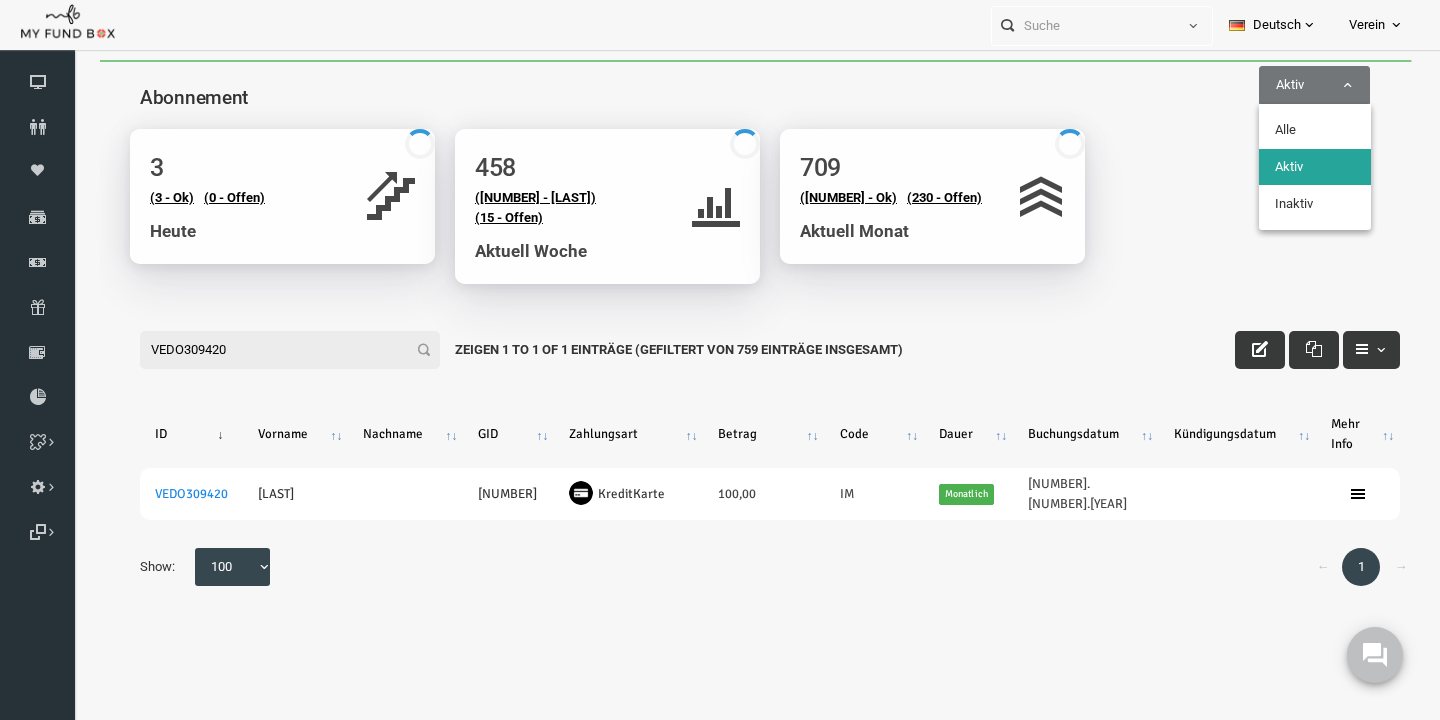 click on "Filter:   VEDO309420                 Zeigen 1 to 1 of 1 Einträge (Gefiltert von 759 Einträge insgesamt)" at bounding box center (742, 331) 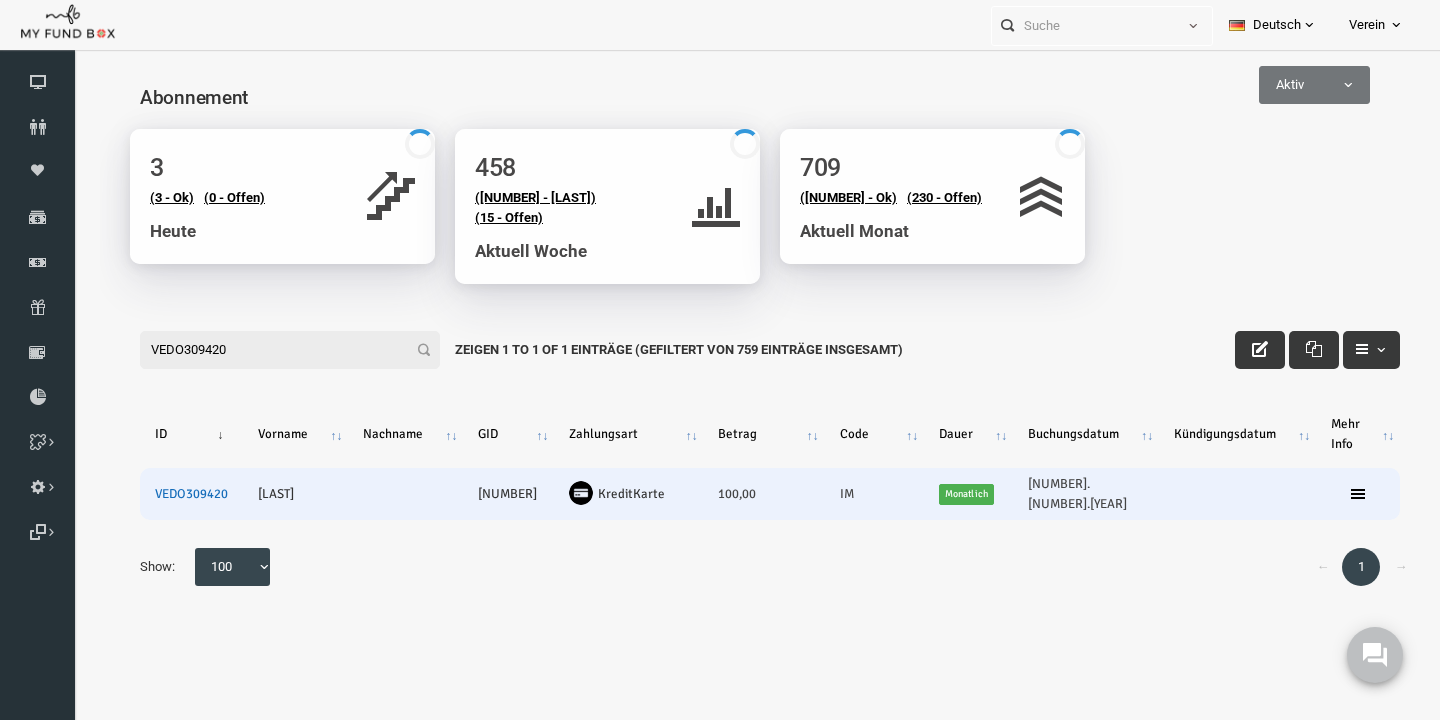 click on "[NUMBER]" at bounding box center [163, 494] 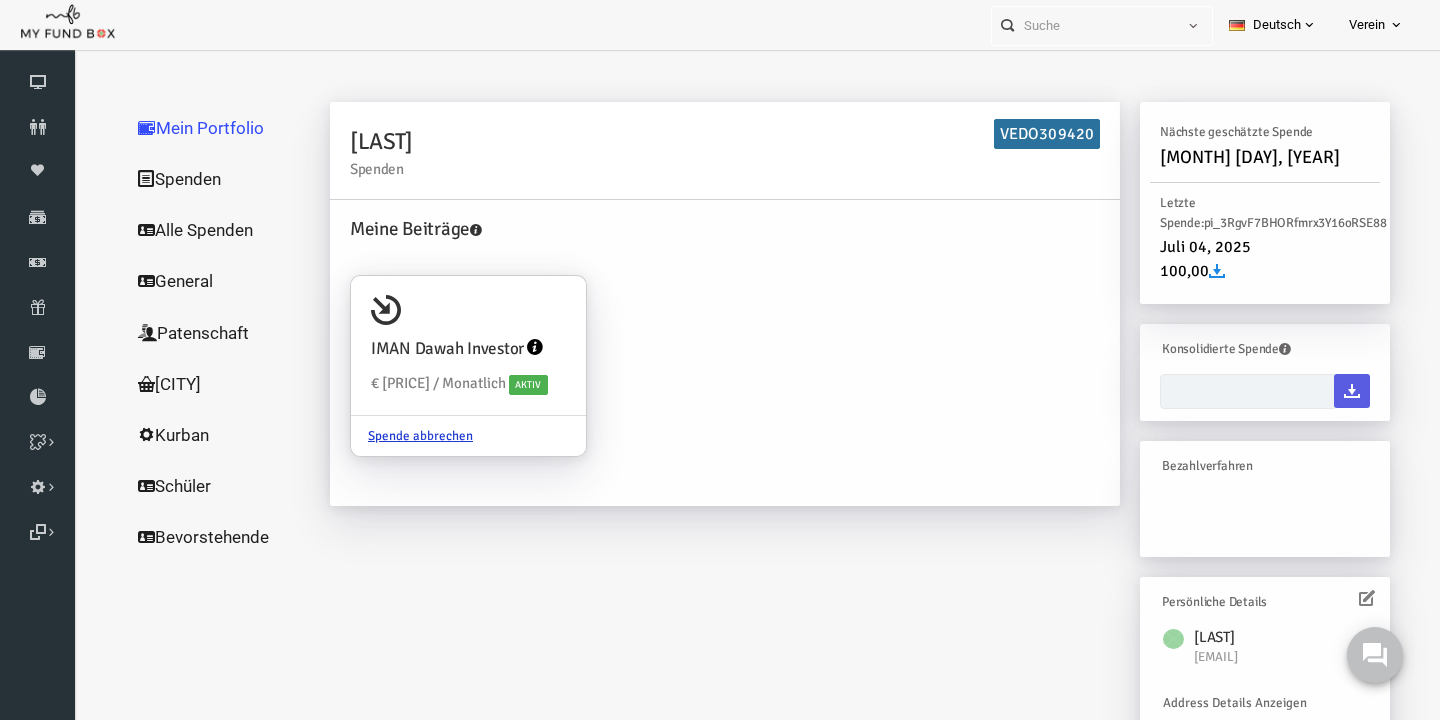 scroll, scrollTop: 141, scrollLeft: 0, axis: vertical 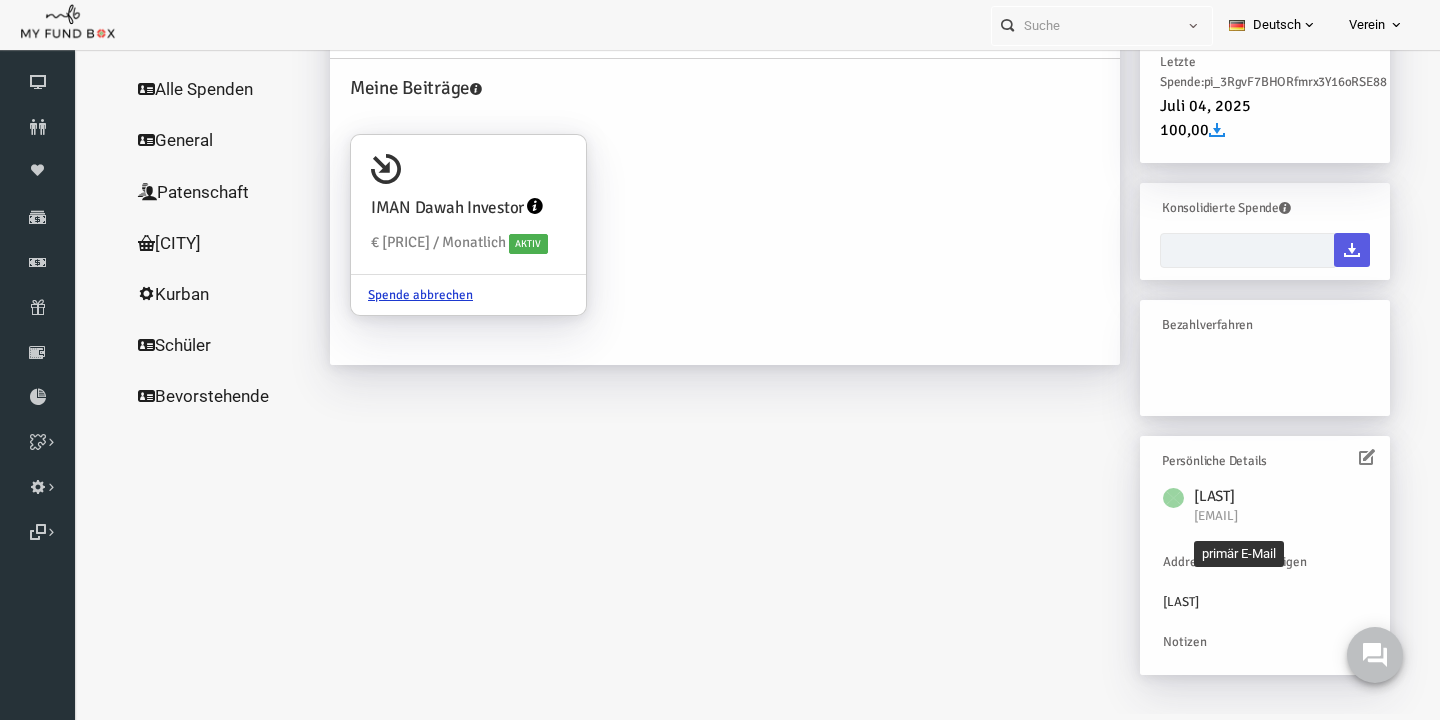 drag, startPoint x: 1299, startPoint y: 518, endPoint x: 1169, endPoint y: 523, distance: 130.09612 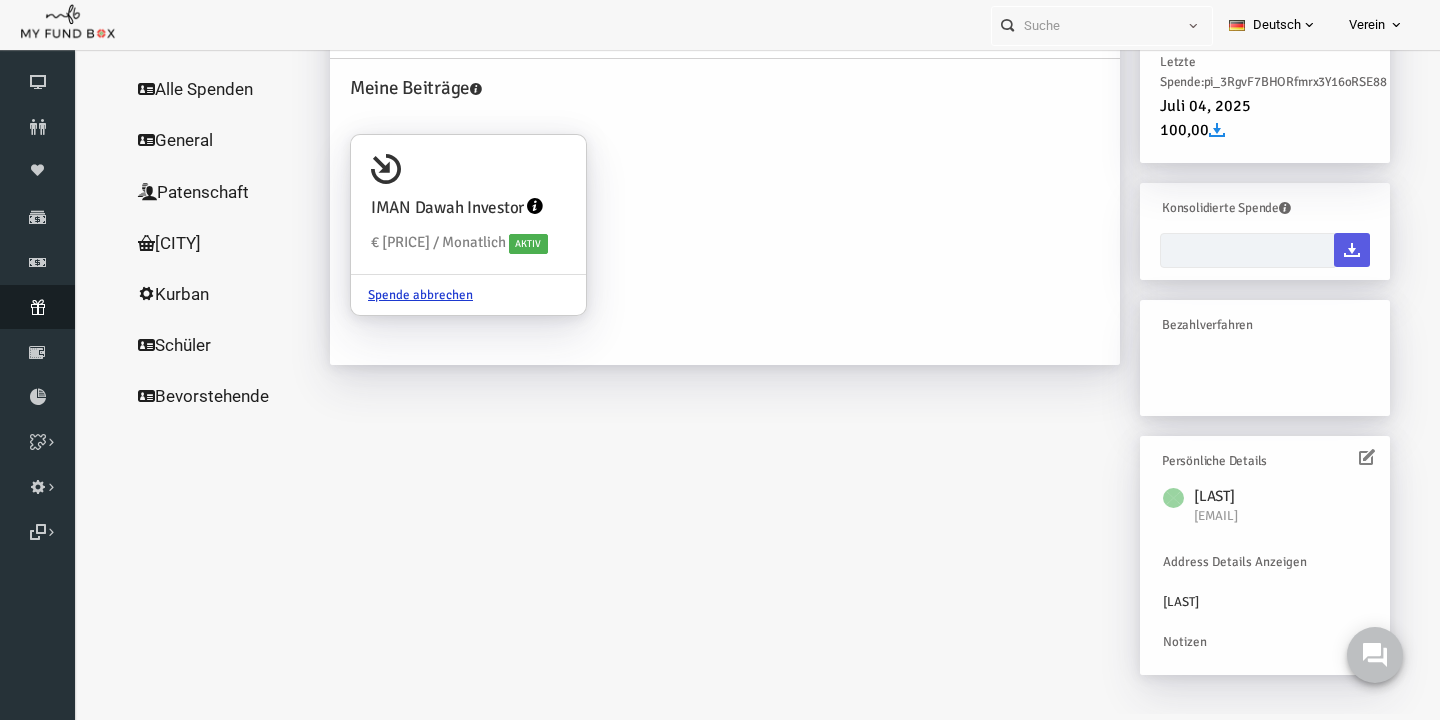 click on "Abonnement" at bounding box center (37, 307) 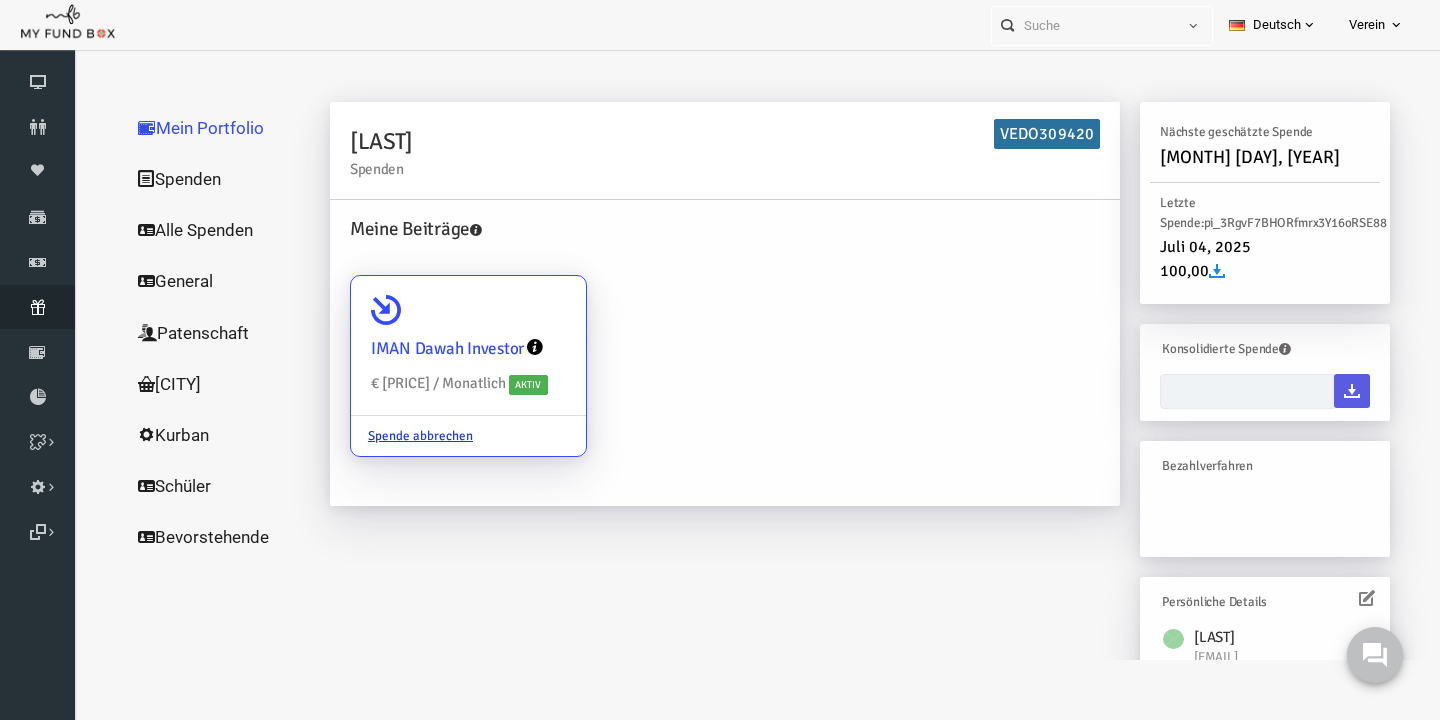scroll, scrollTop: 0, scrollLeft: 0, axis: both 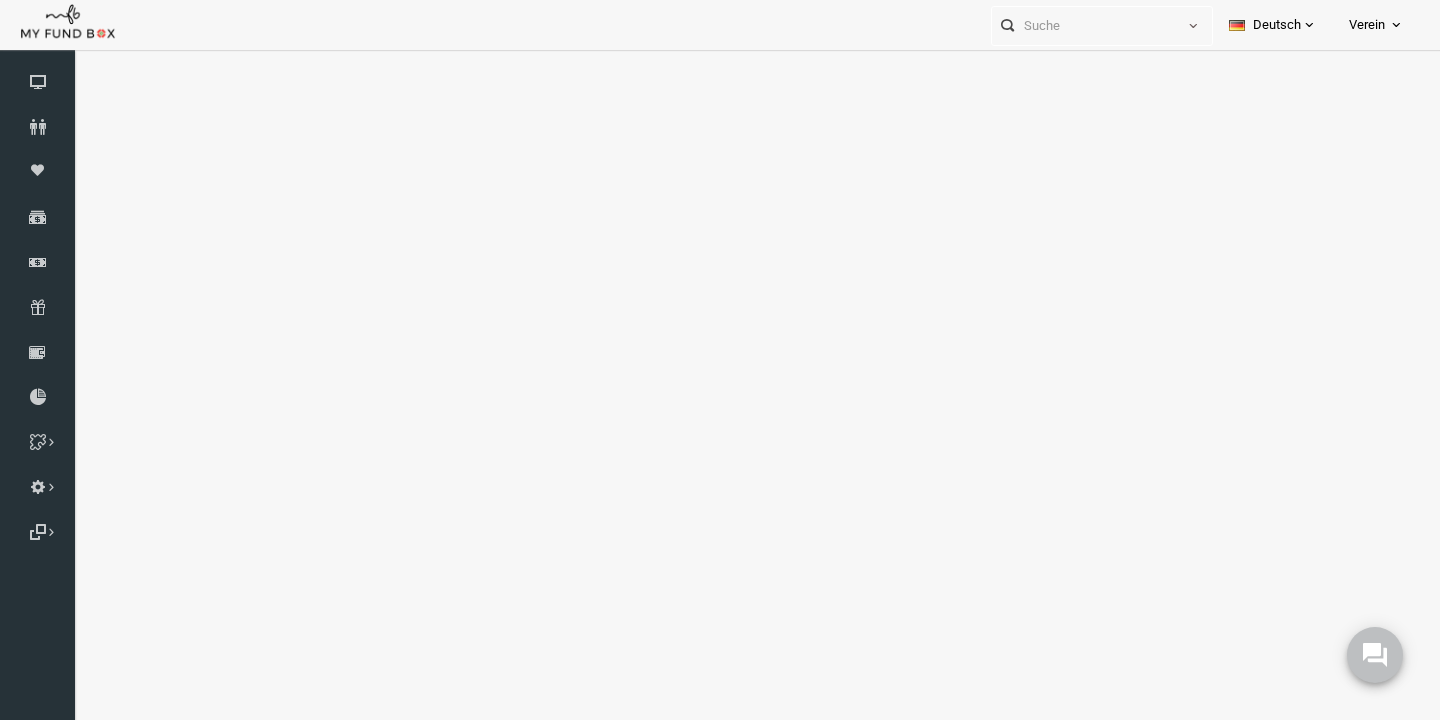 select on "100" 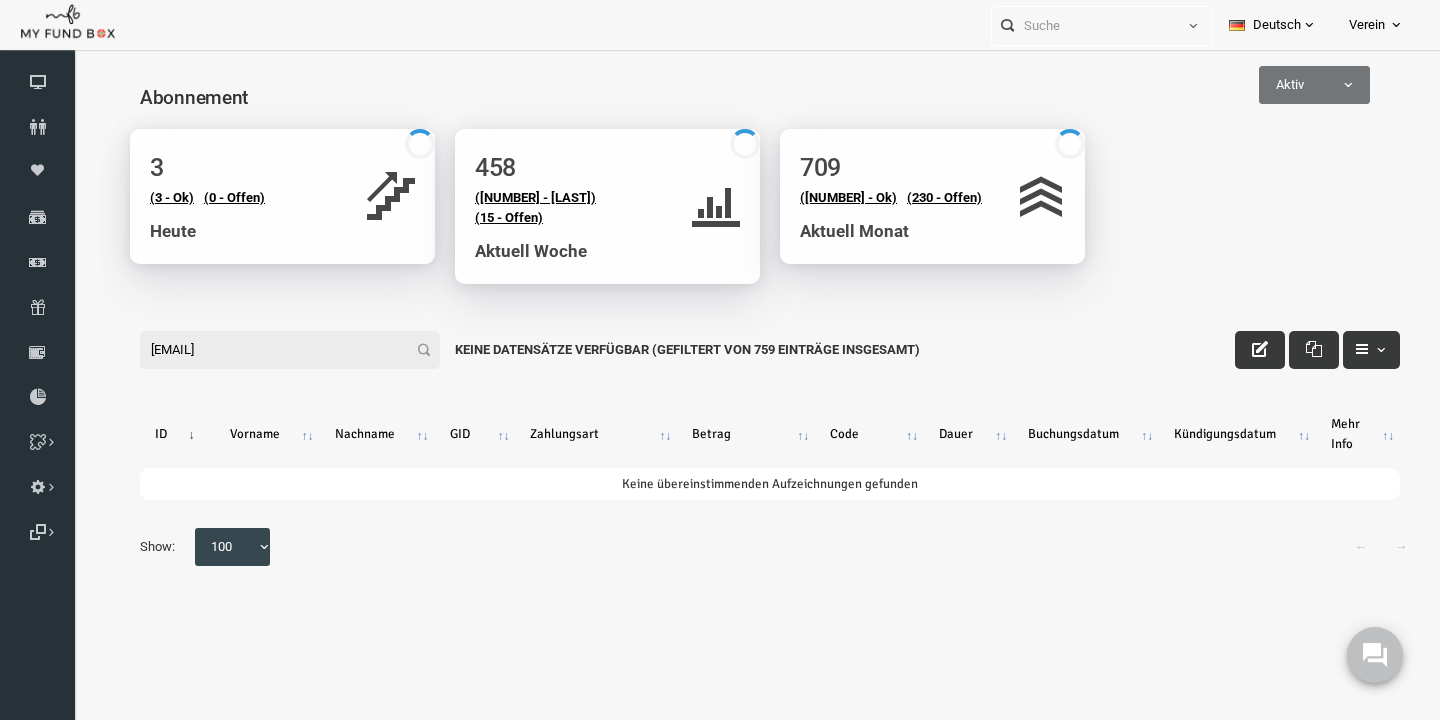 scroll, scrollTop: 0, scrollLeft: 0, axis: both 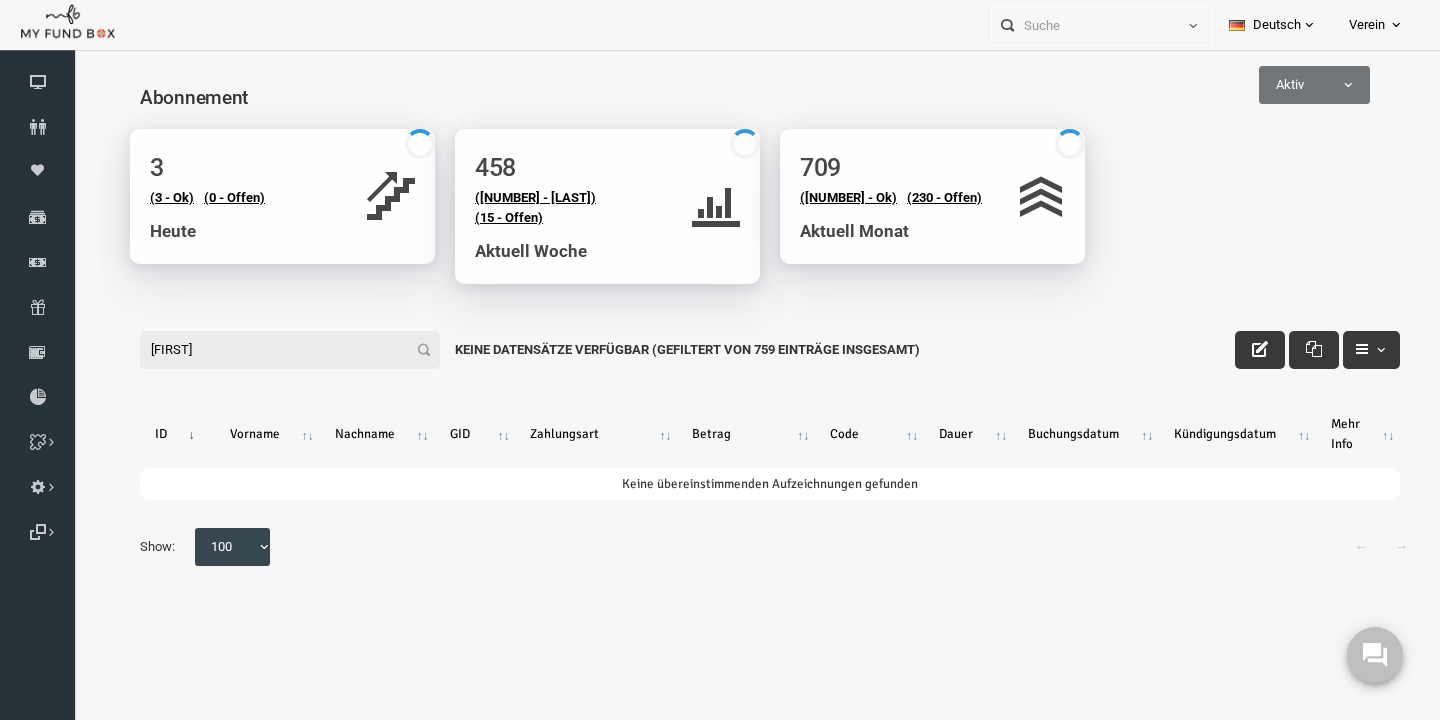type on "katrin" 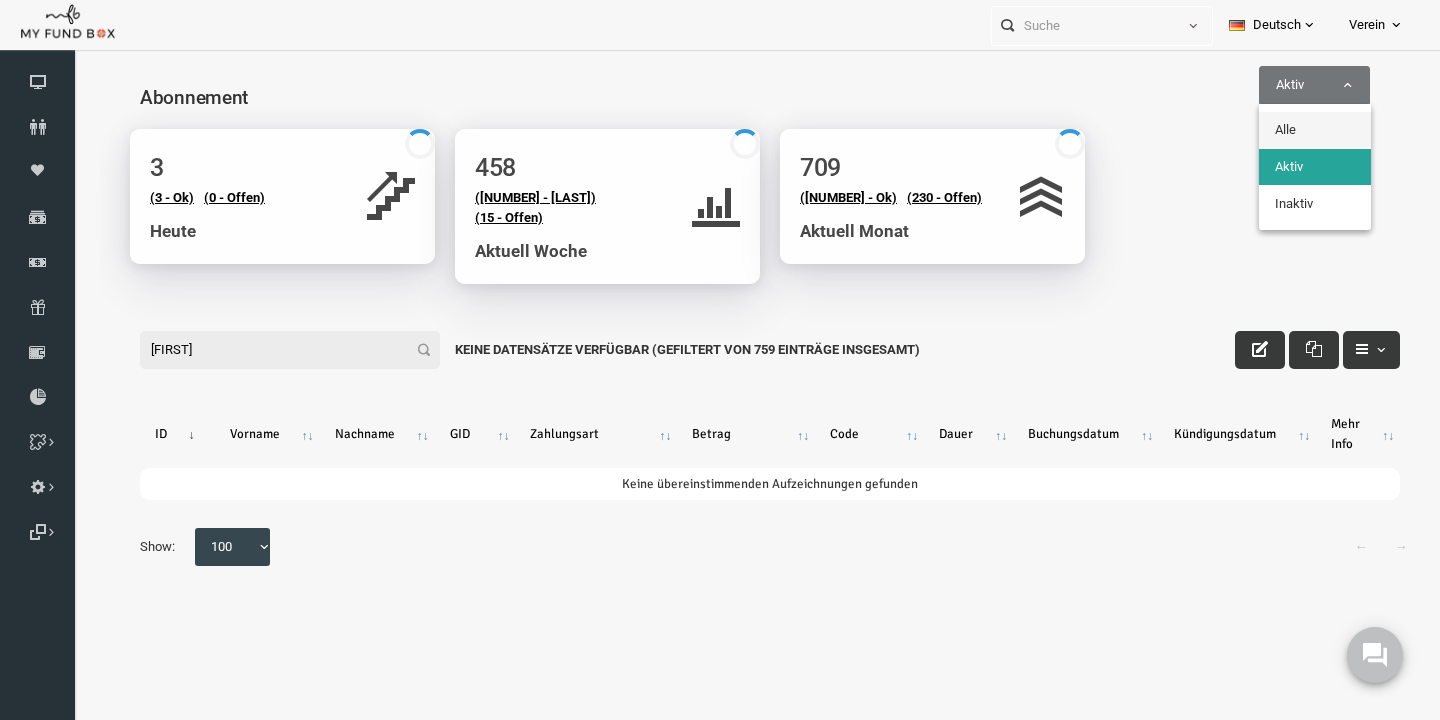select on "all" 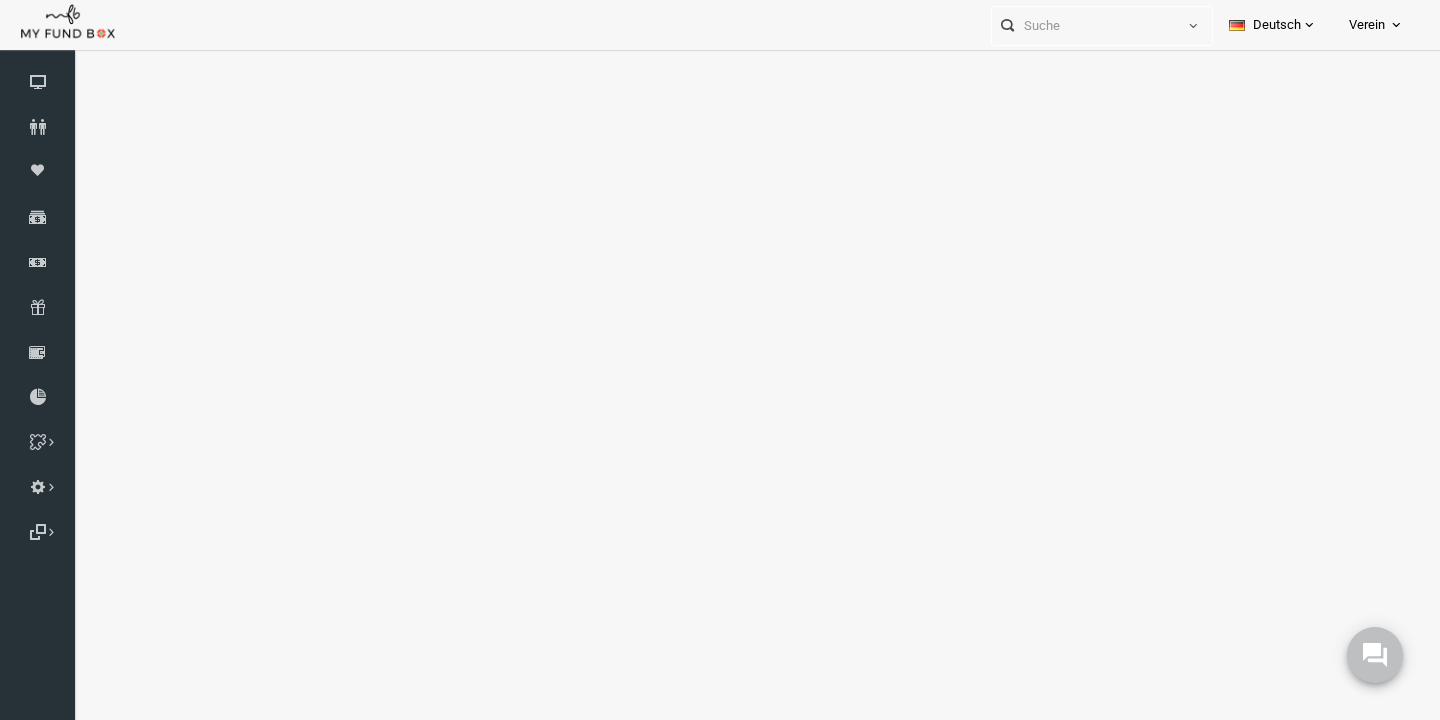 select on "100" 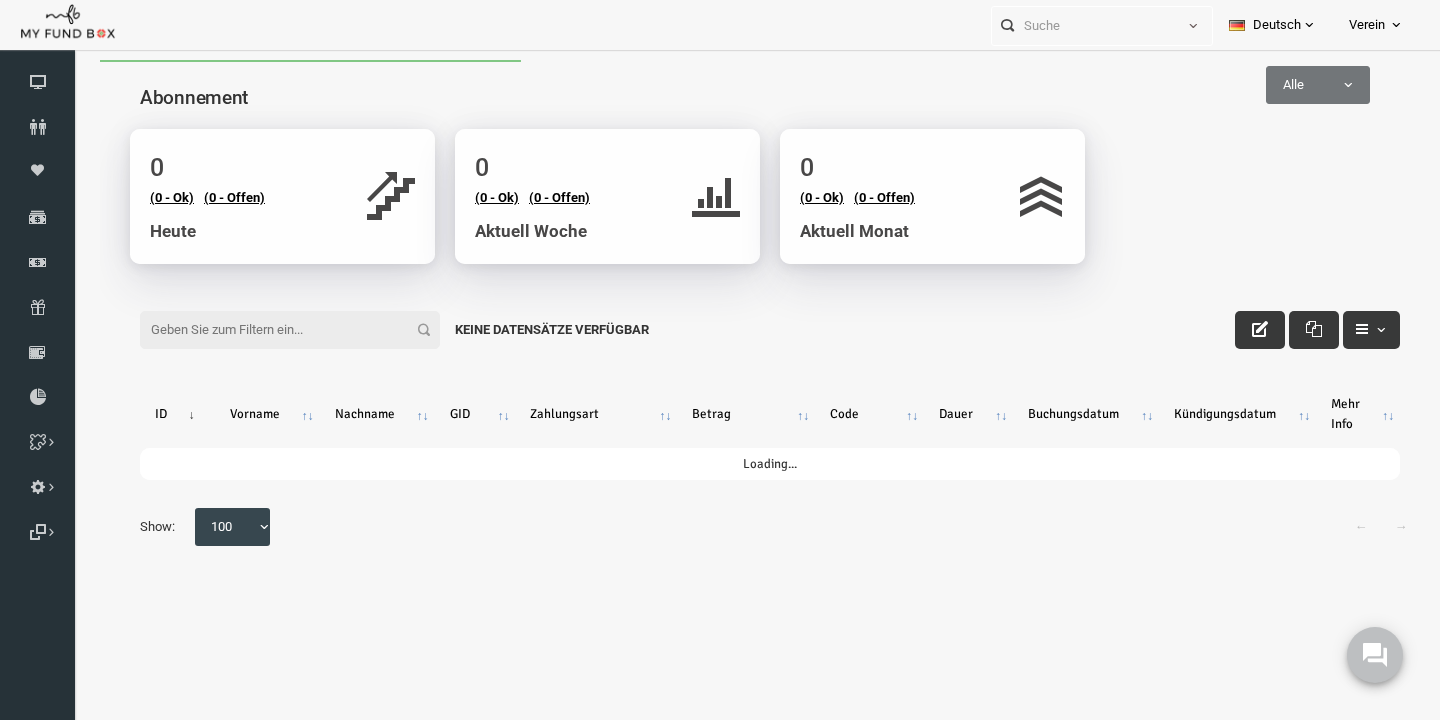 click on "Filter:" at bounding box center [262, 330] 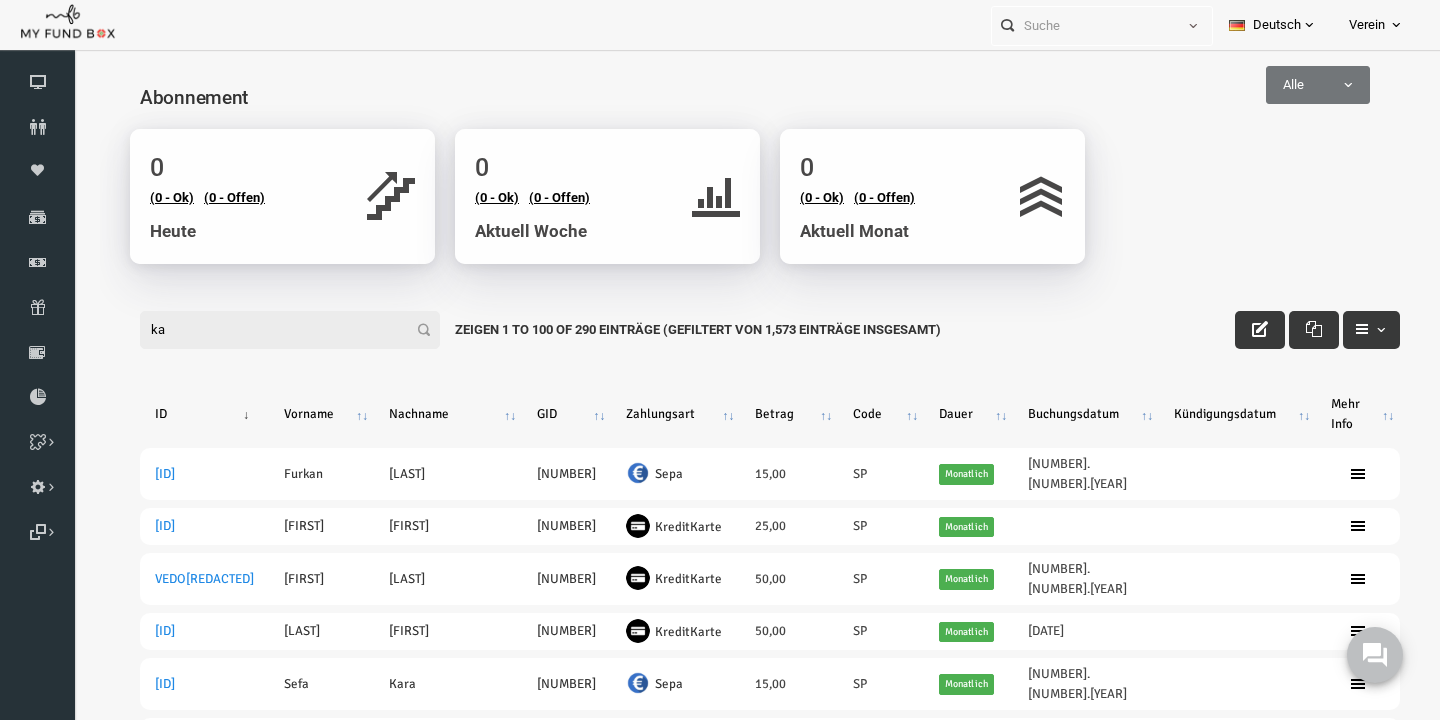 type on "k" 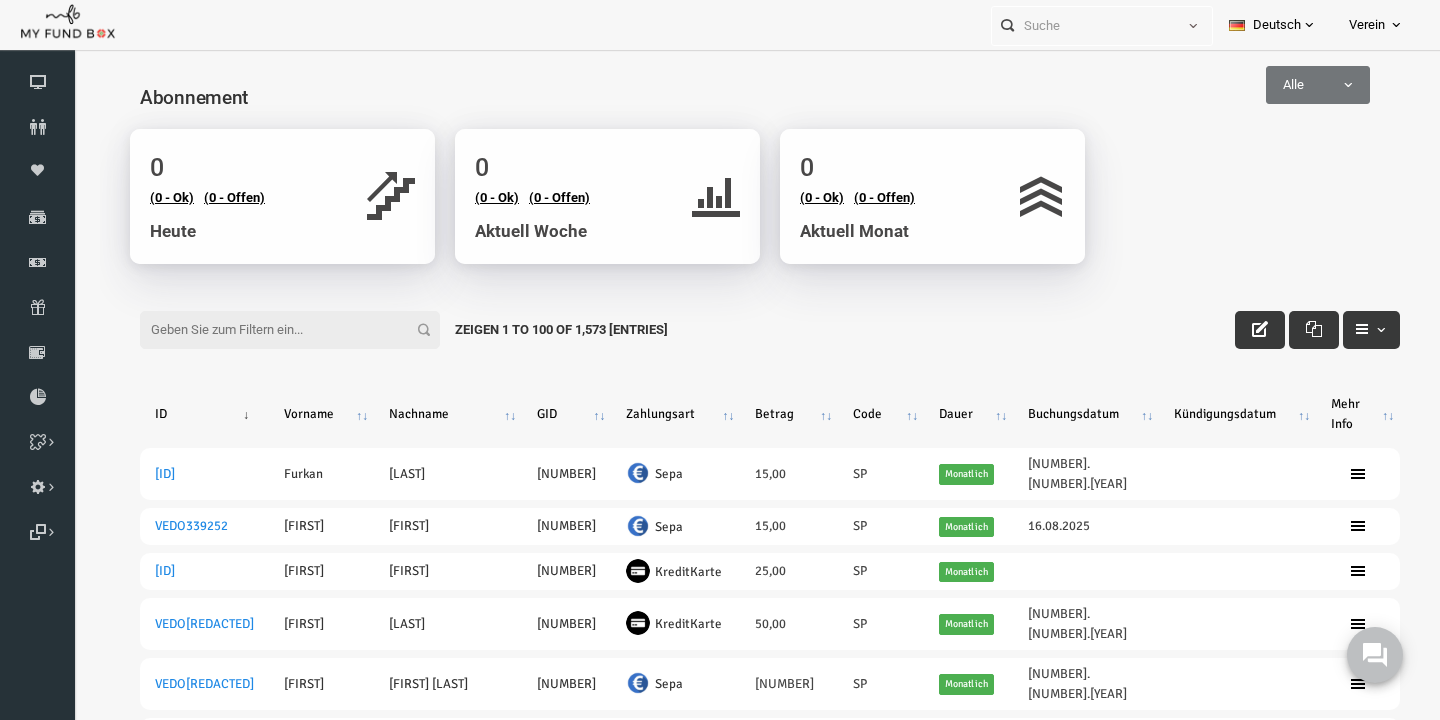 paste on "[USERNAME]@gmail.com" 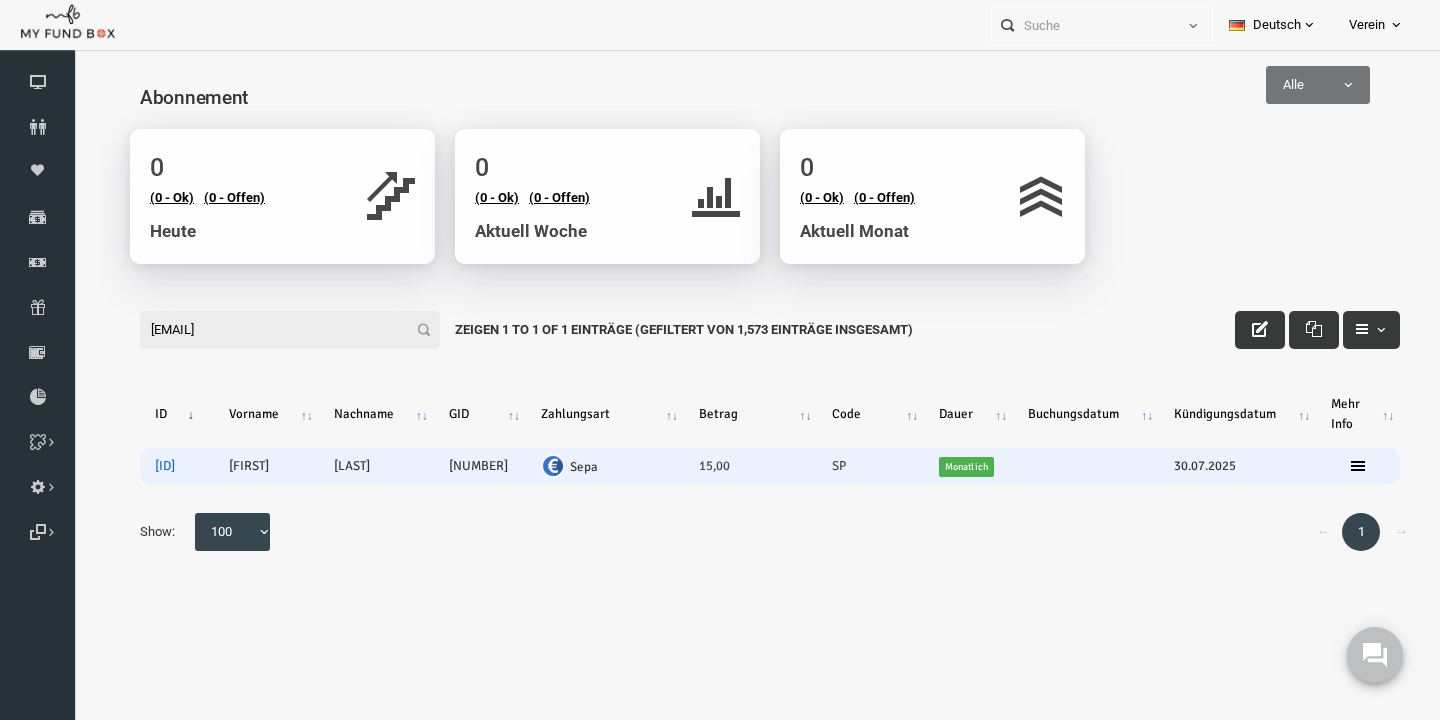 type on "[USERNAME]@gmail.com" 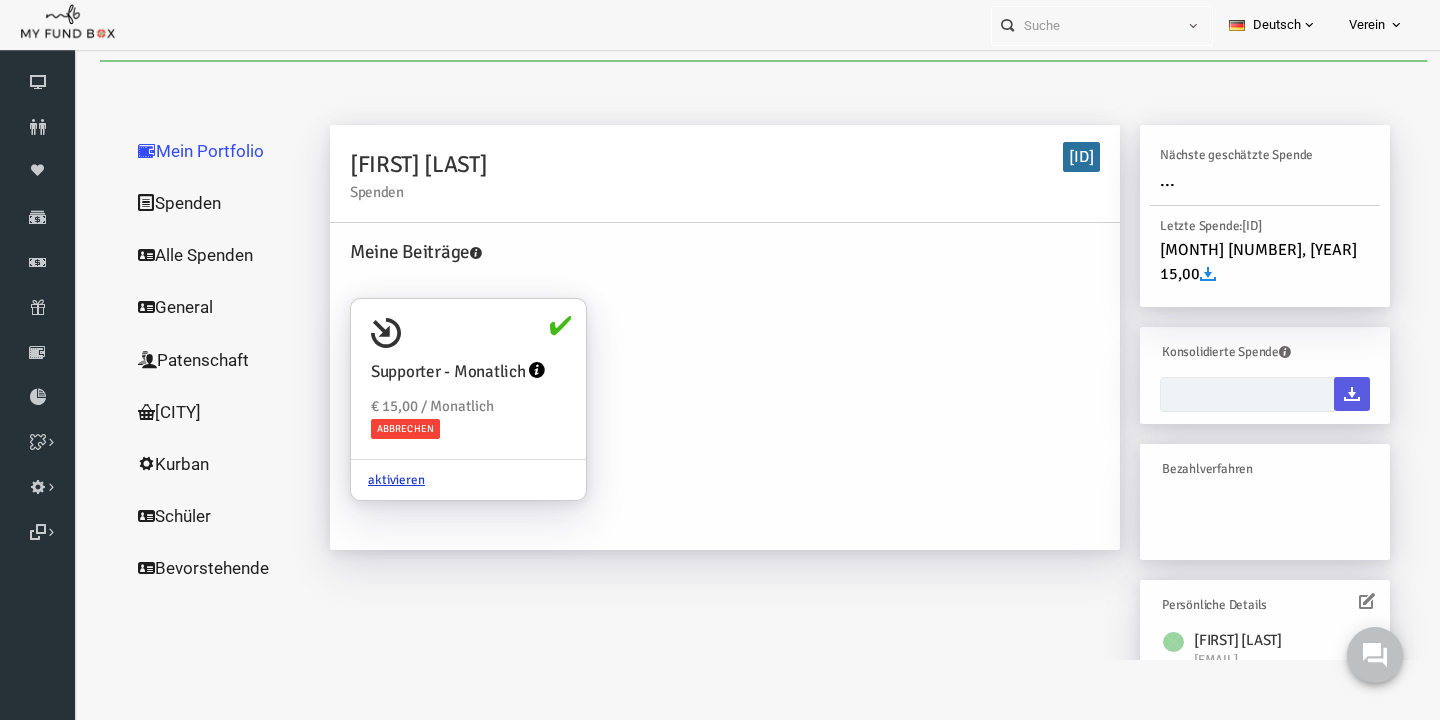 scroll, scrollTop: 0, scrollLeft: 0, axis: both 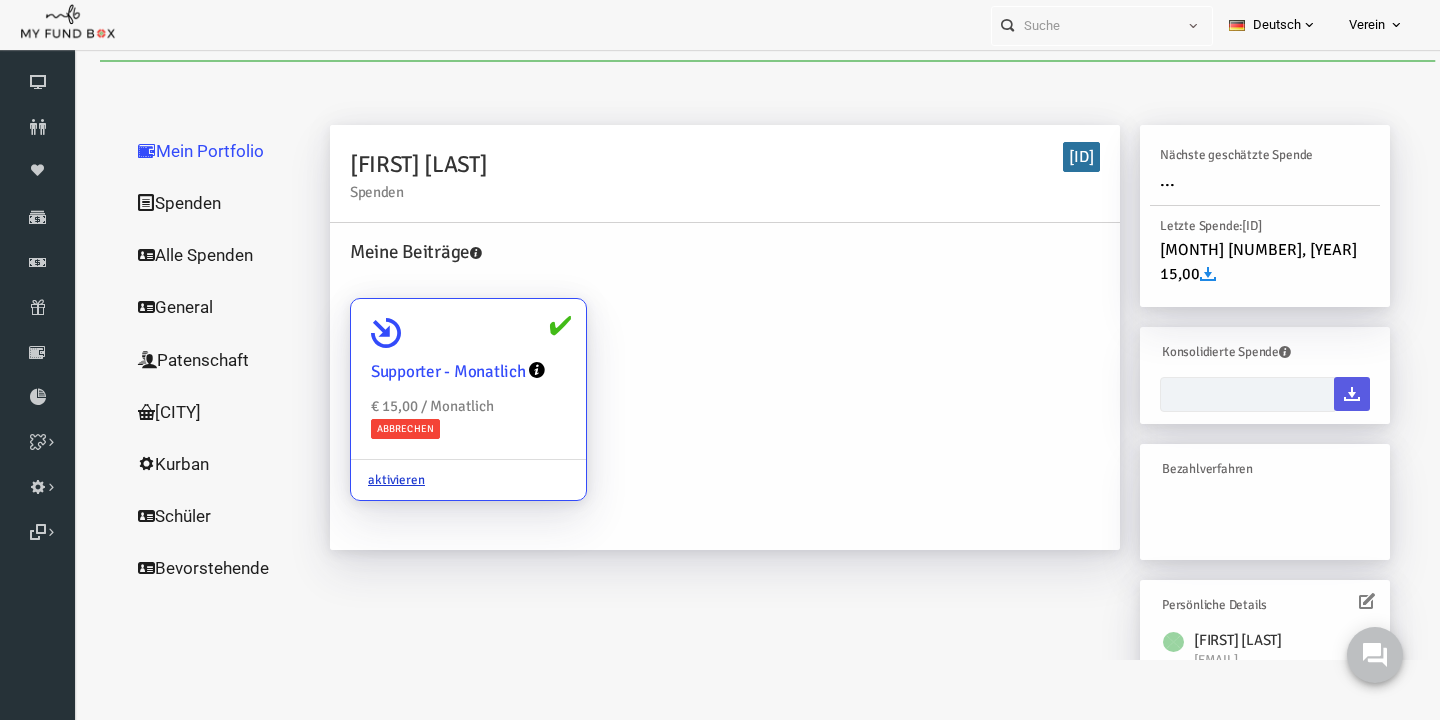 click at bounding box center (358, 333) 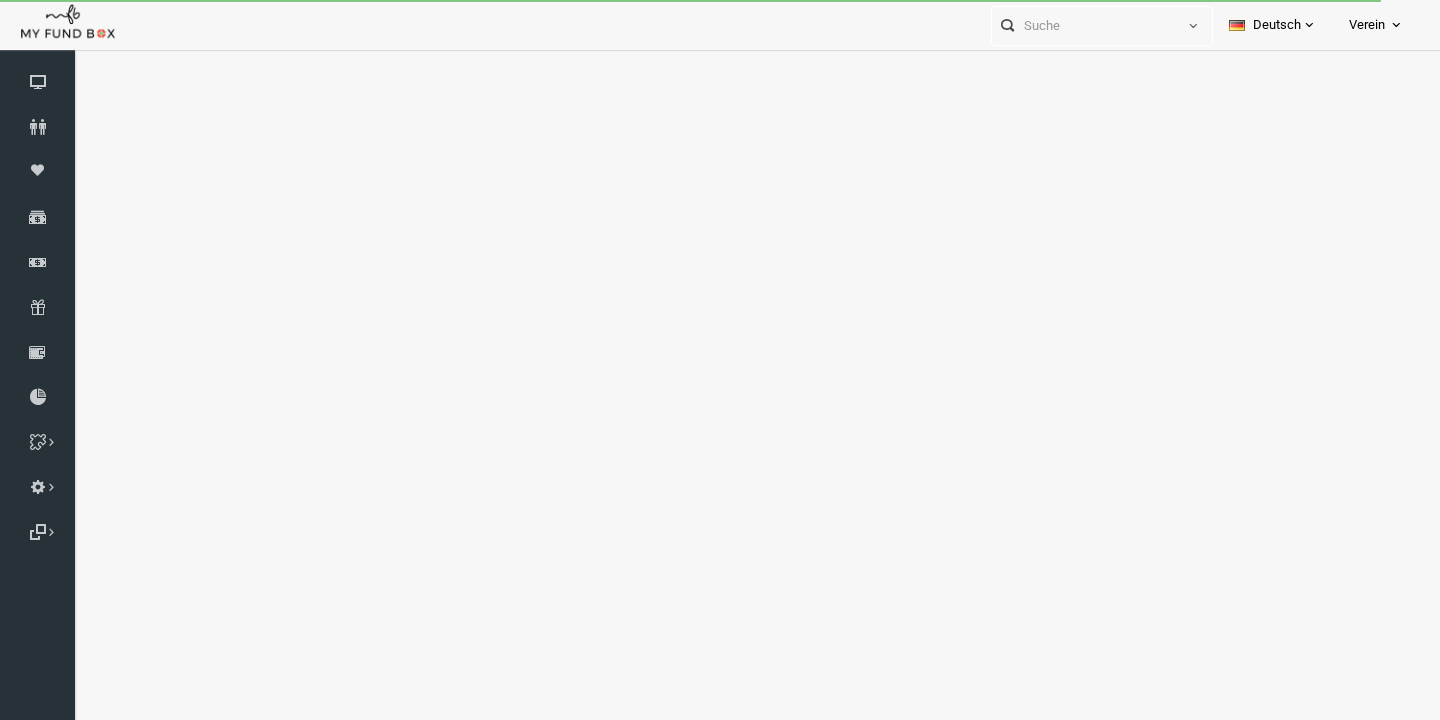 scroll, scrollTop: 0, scrollLeft: 0, axis: both 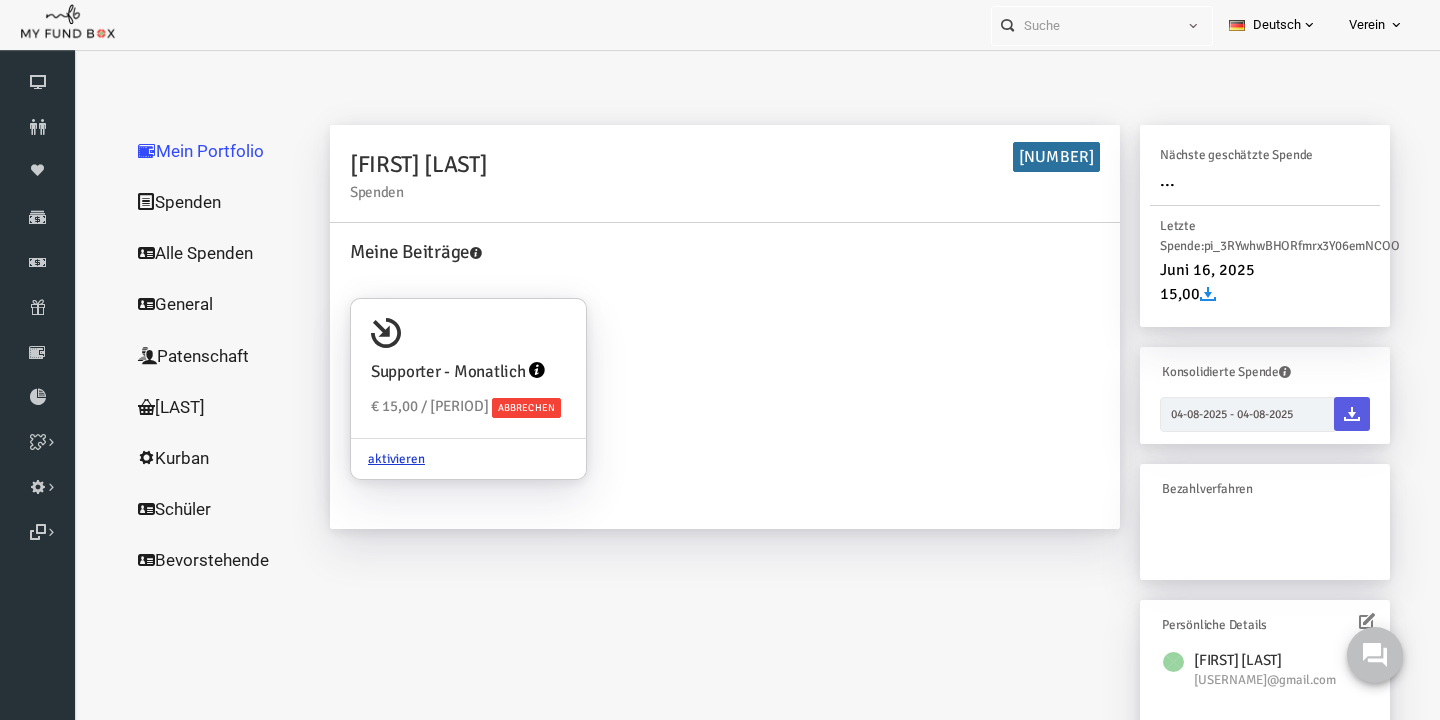 click on "Alle Spenden" at bounding box center [192, 253] 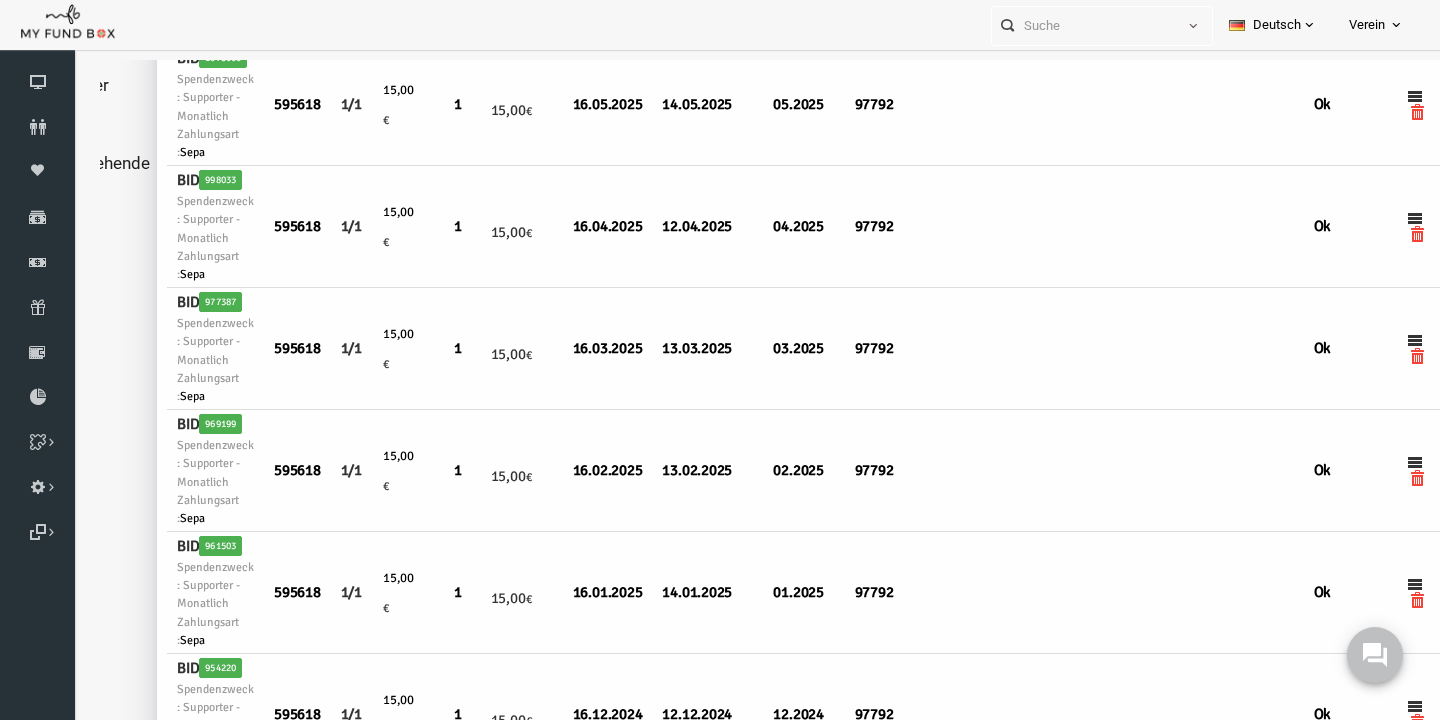 scroll, scrollTop: 0, scrollLeft: 102, axis: horizontal 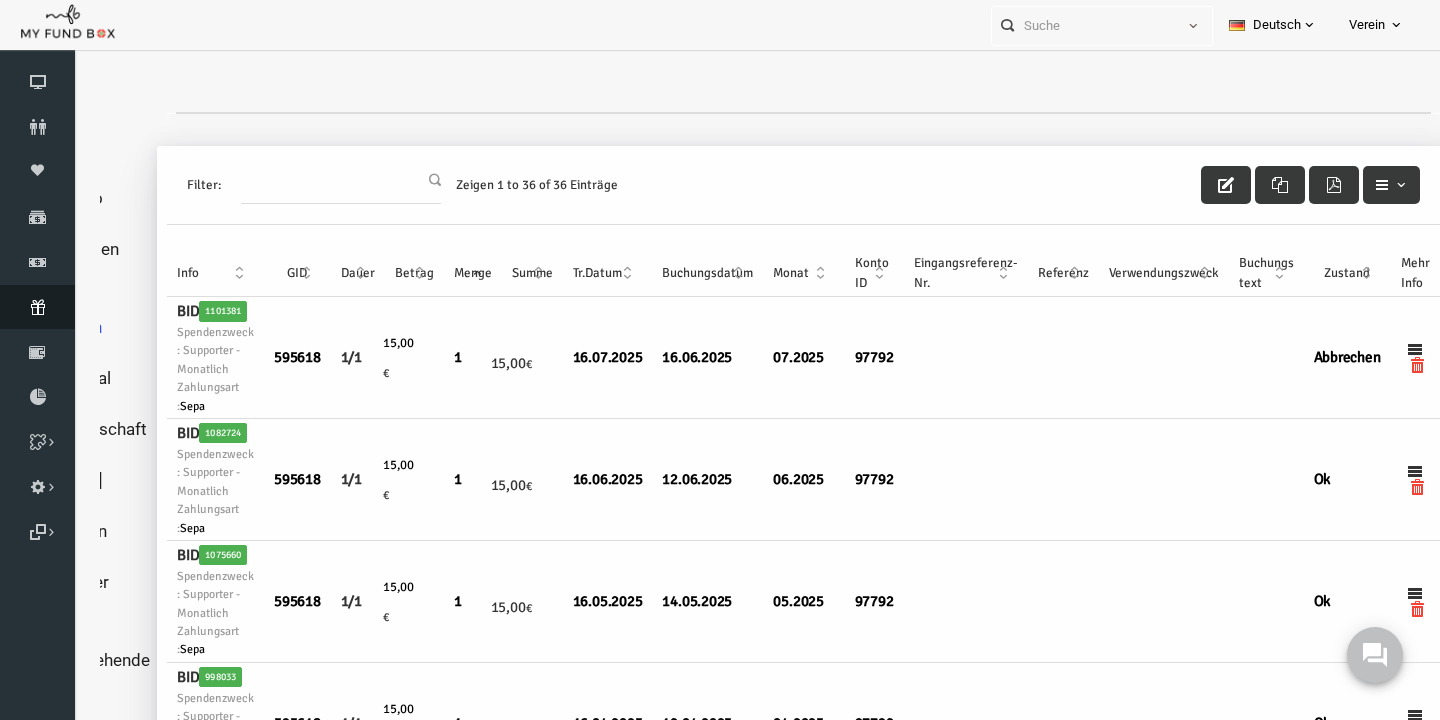 click at bounding box center (37, 307) 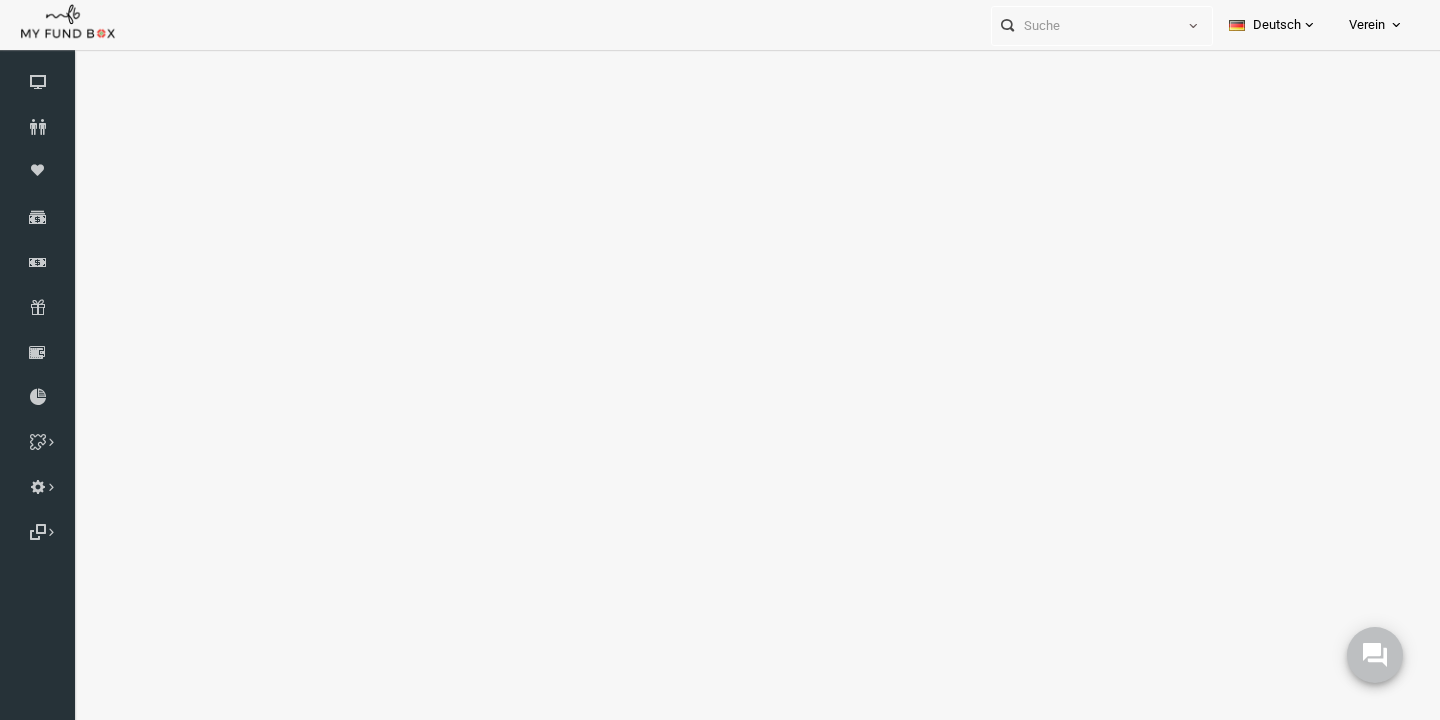 select on "100" 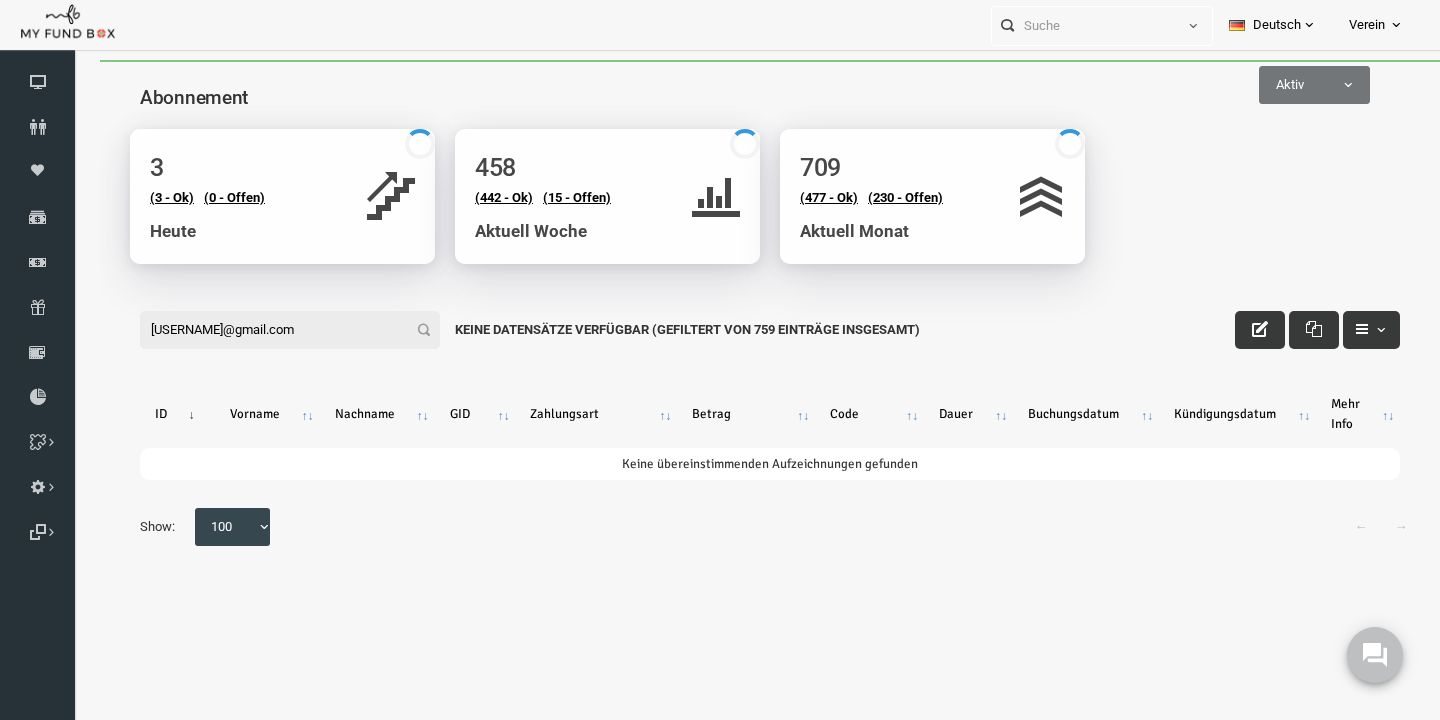 scroll, scrollTop: 0, scrollLeft: 0, axis: both 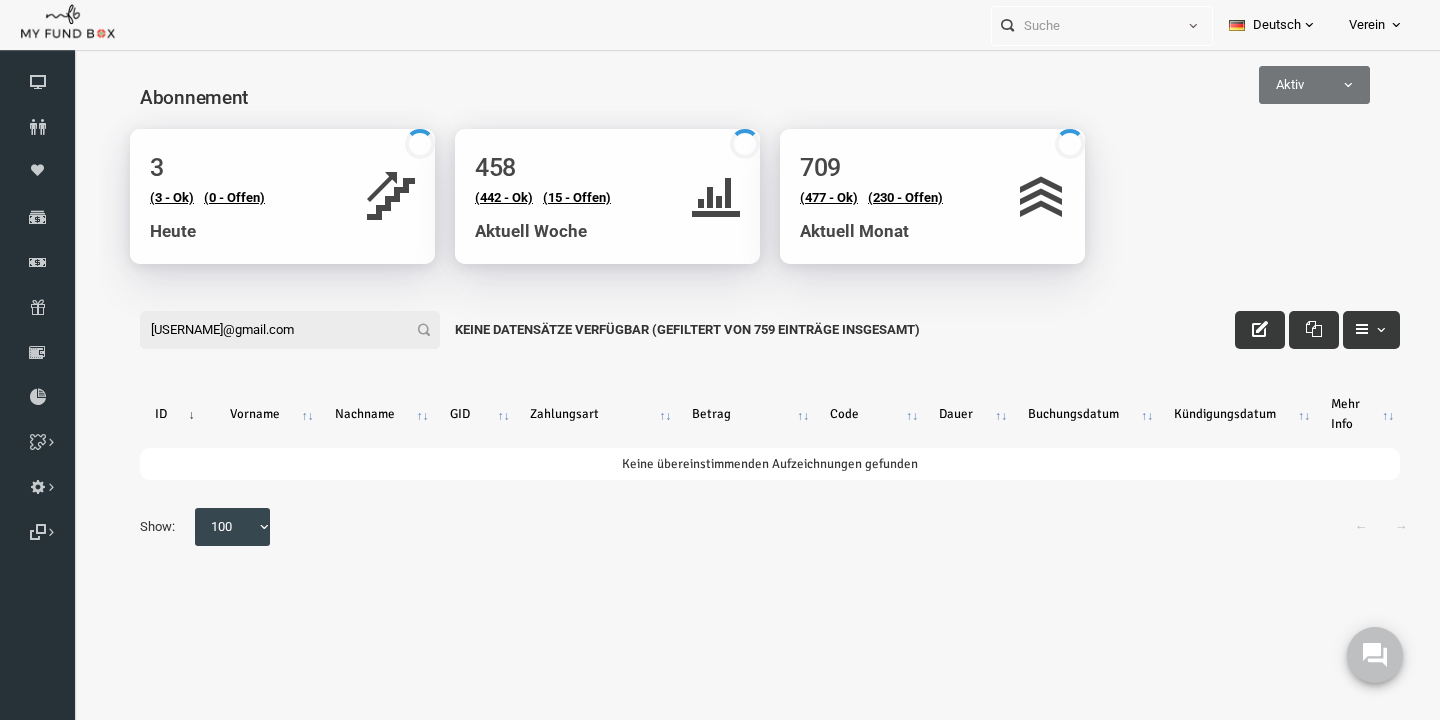 click on "[USERNAME]@gmail.com" at bounding box center [262, 330] 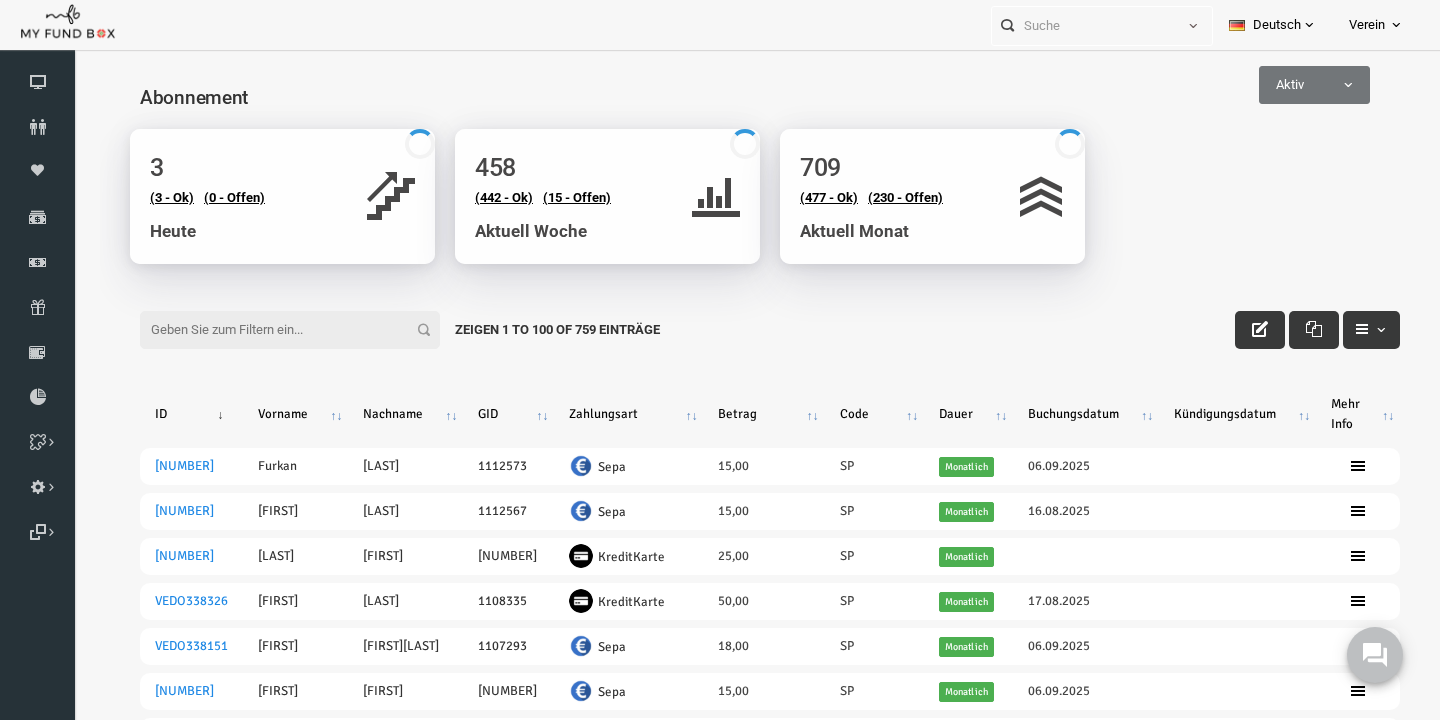 click on "Aktiv" at bounding box center (1286, 85) 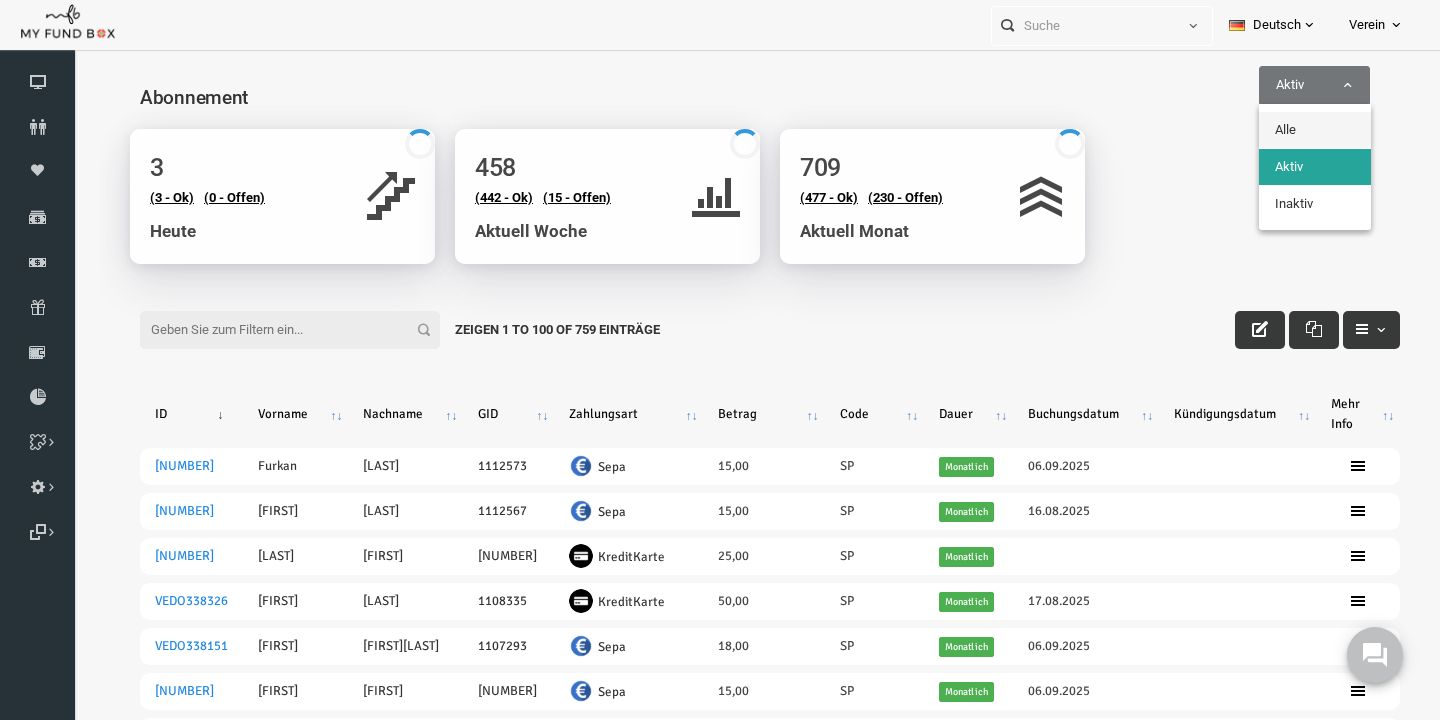 select on "all" 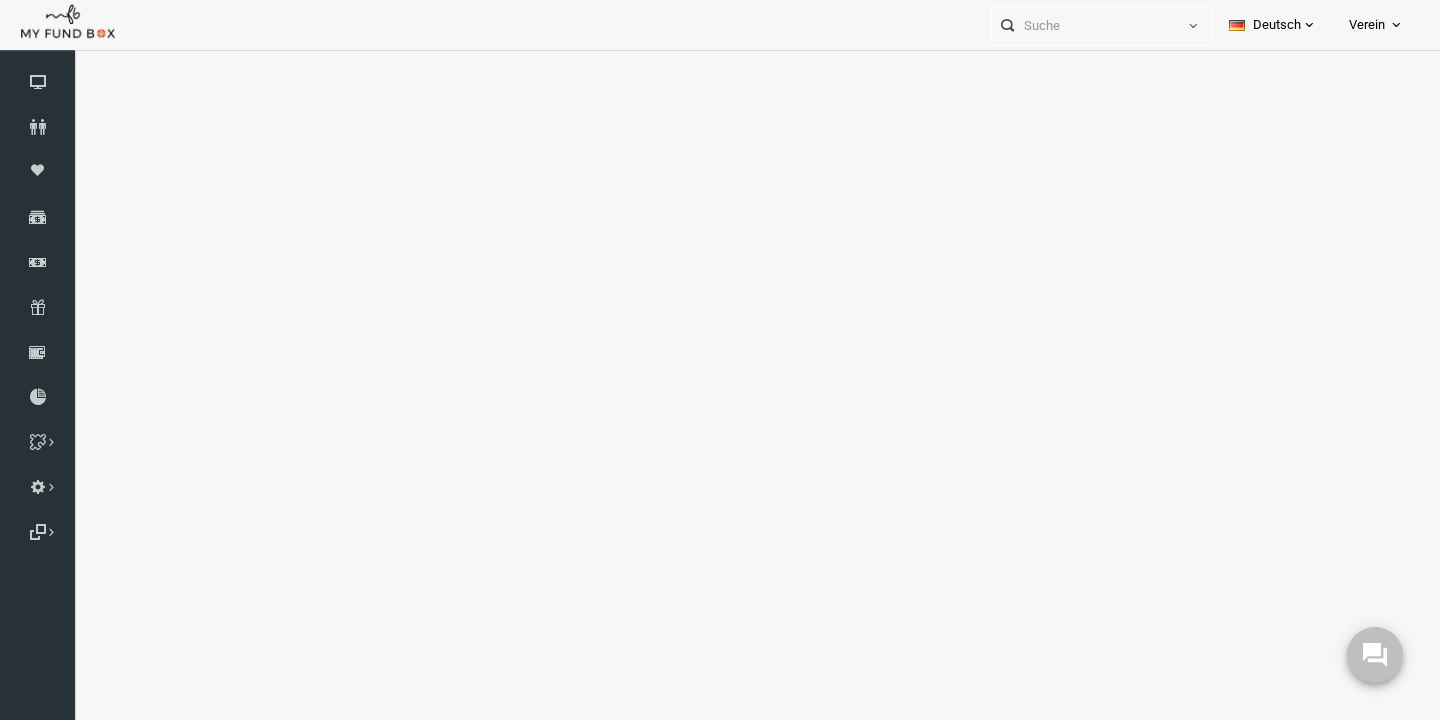 select on "100" 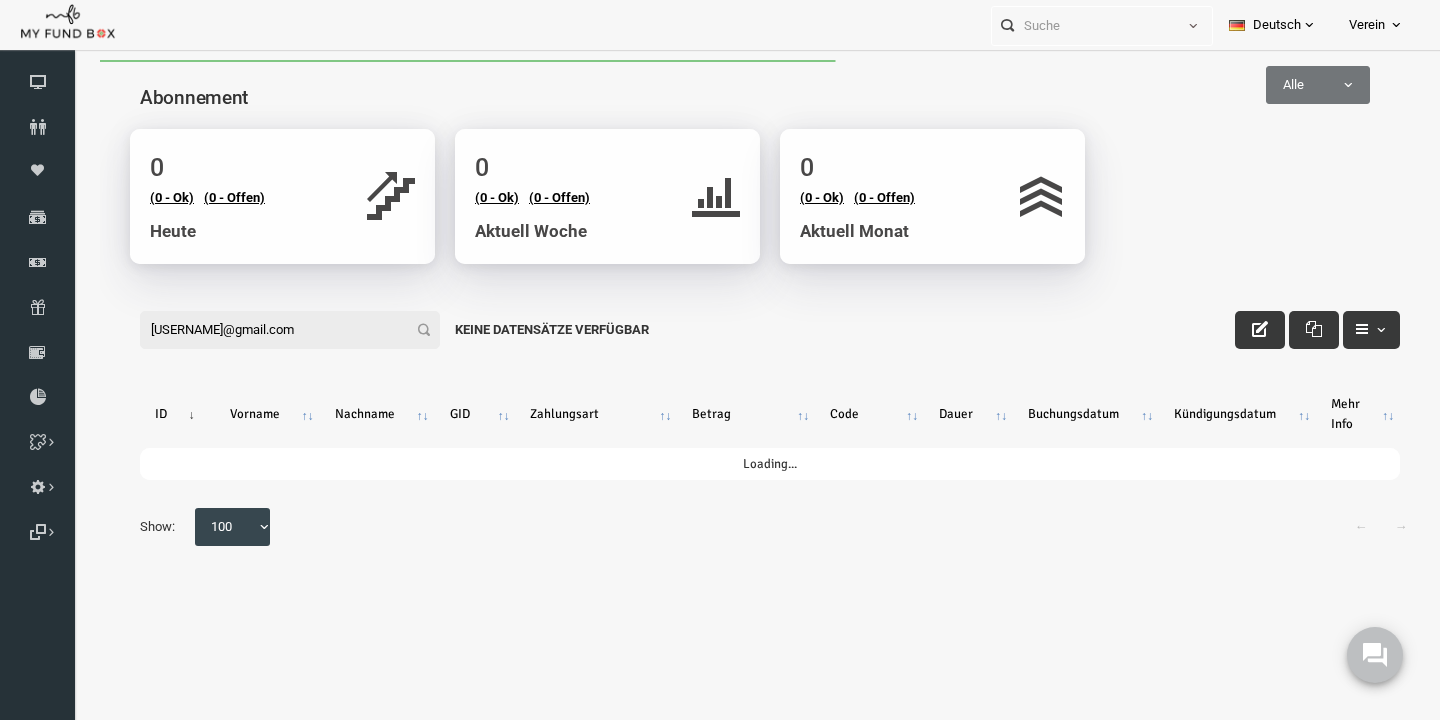 scroll, scrollTop: 0, scrollLeft: 0, axis: both 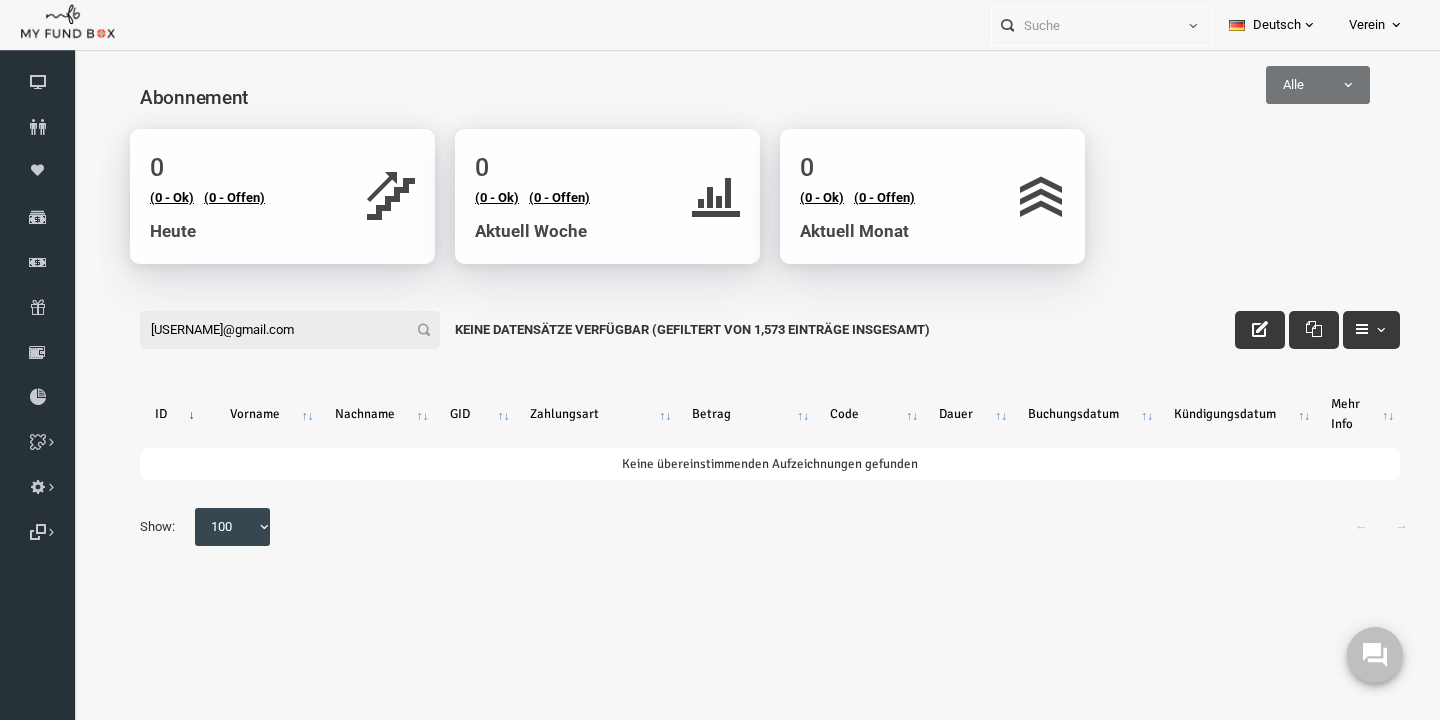 click on "[USERNAME]@gmail.com" at bounding box center [262, 330] 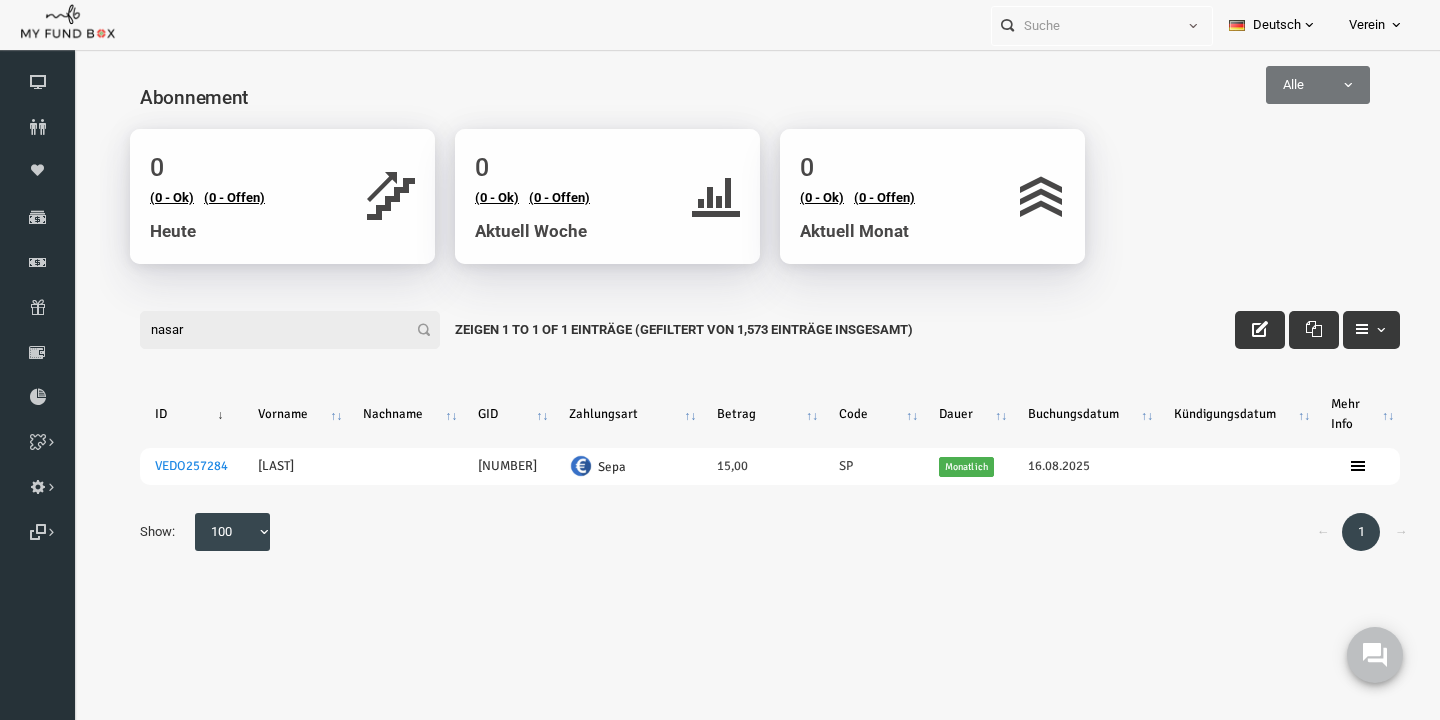 type on "nasar" 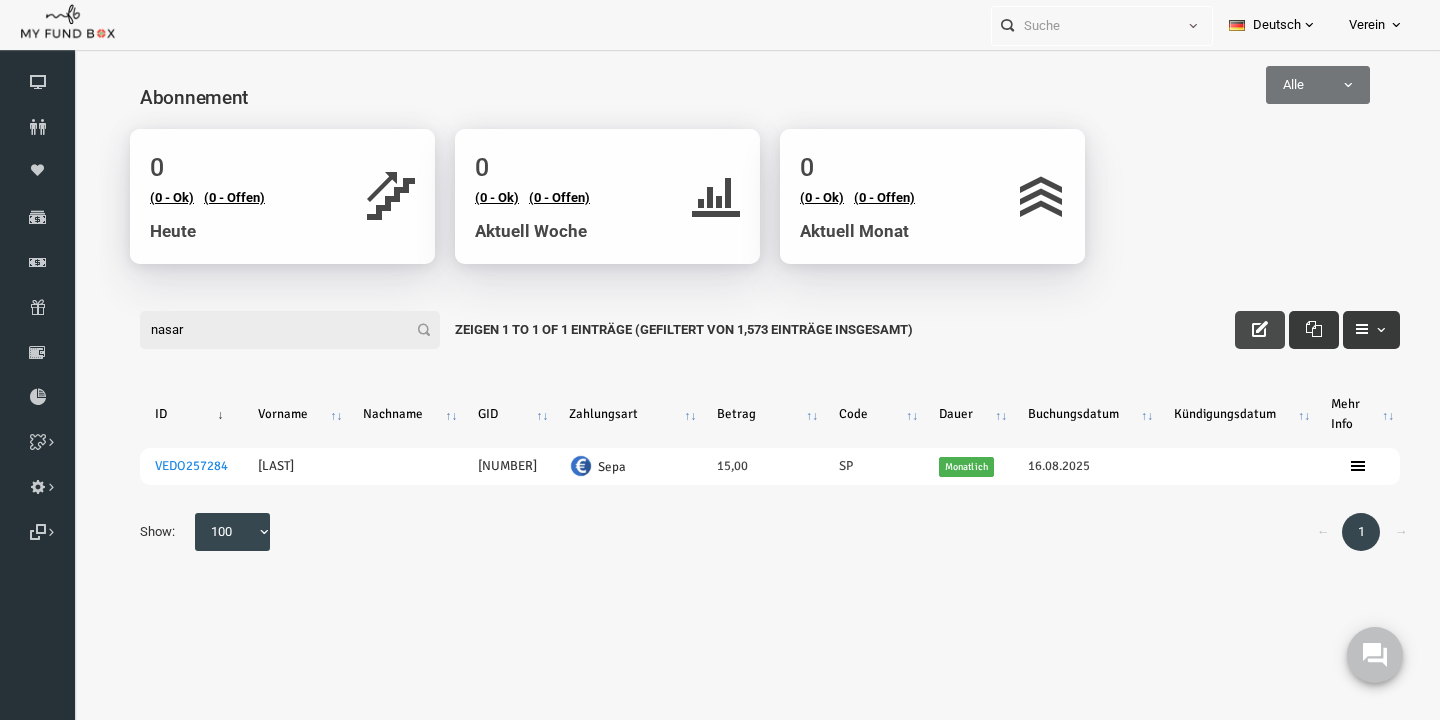 click at bounding box center (1232, 330) 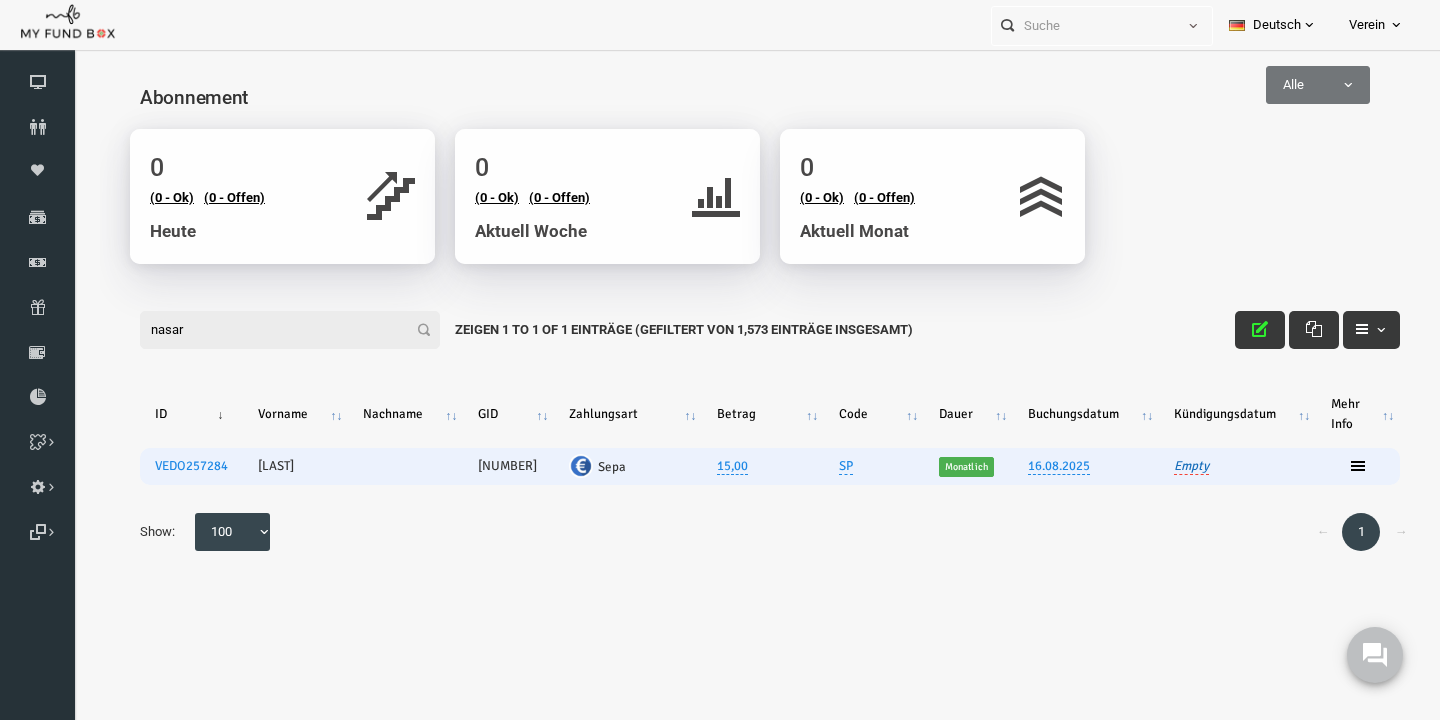 click on "Empty" at bounding box center (1163, 466) 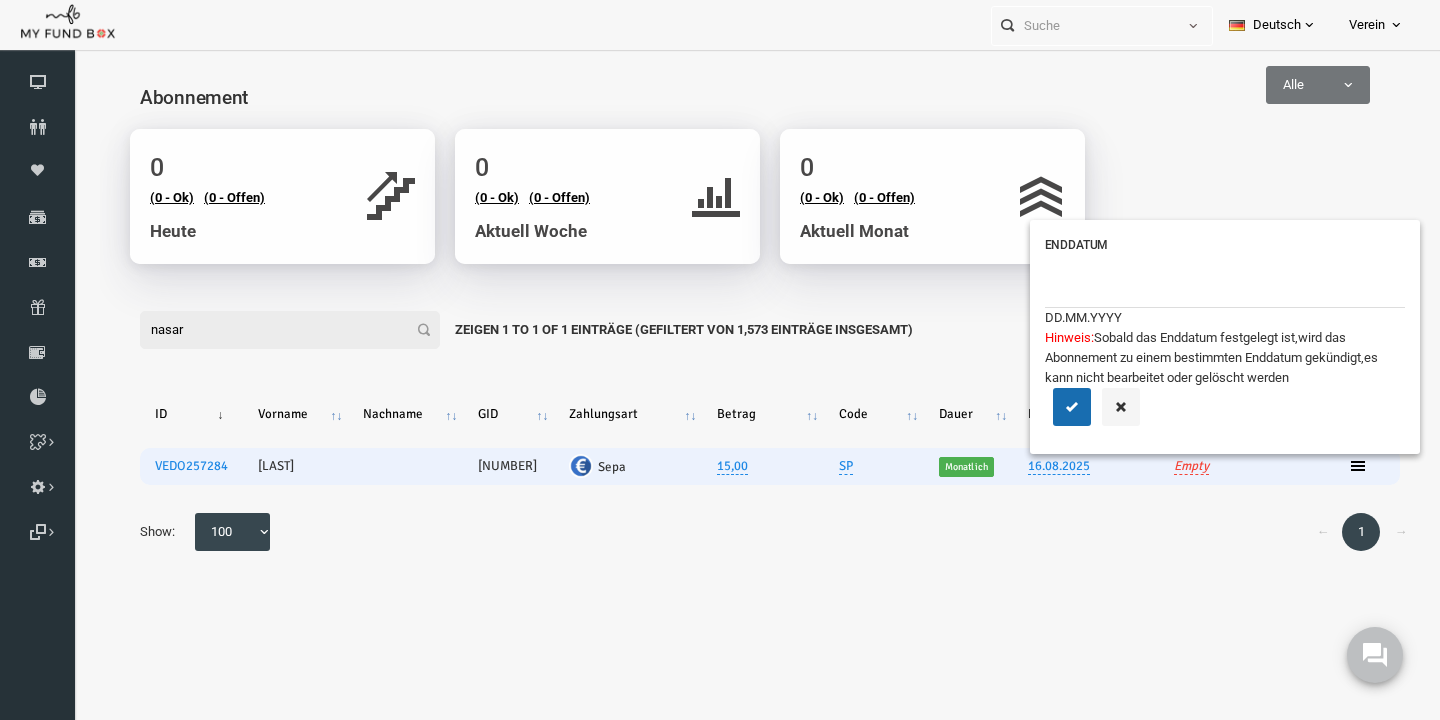 click at bounding box center (1197, 289) 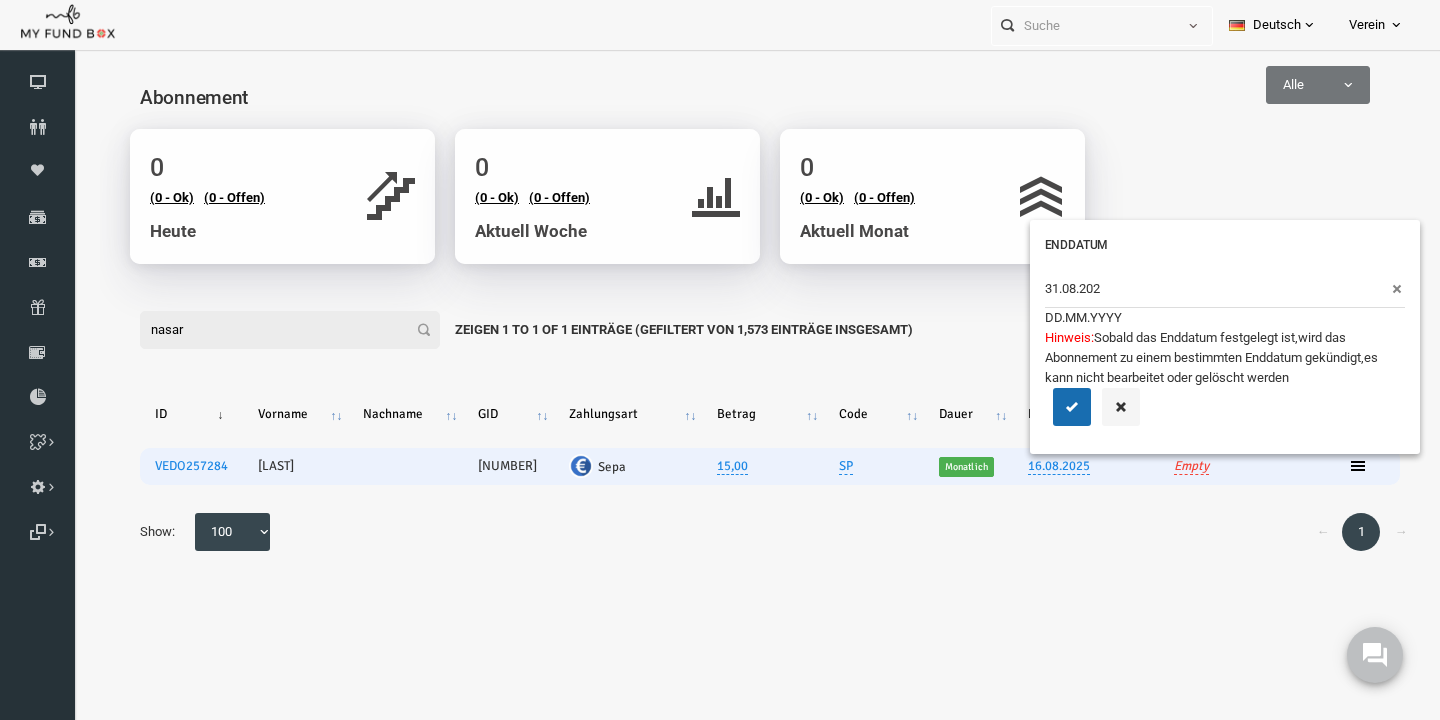 type on "31.08.2025" 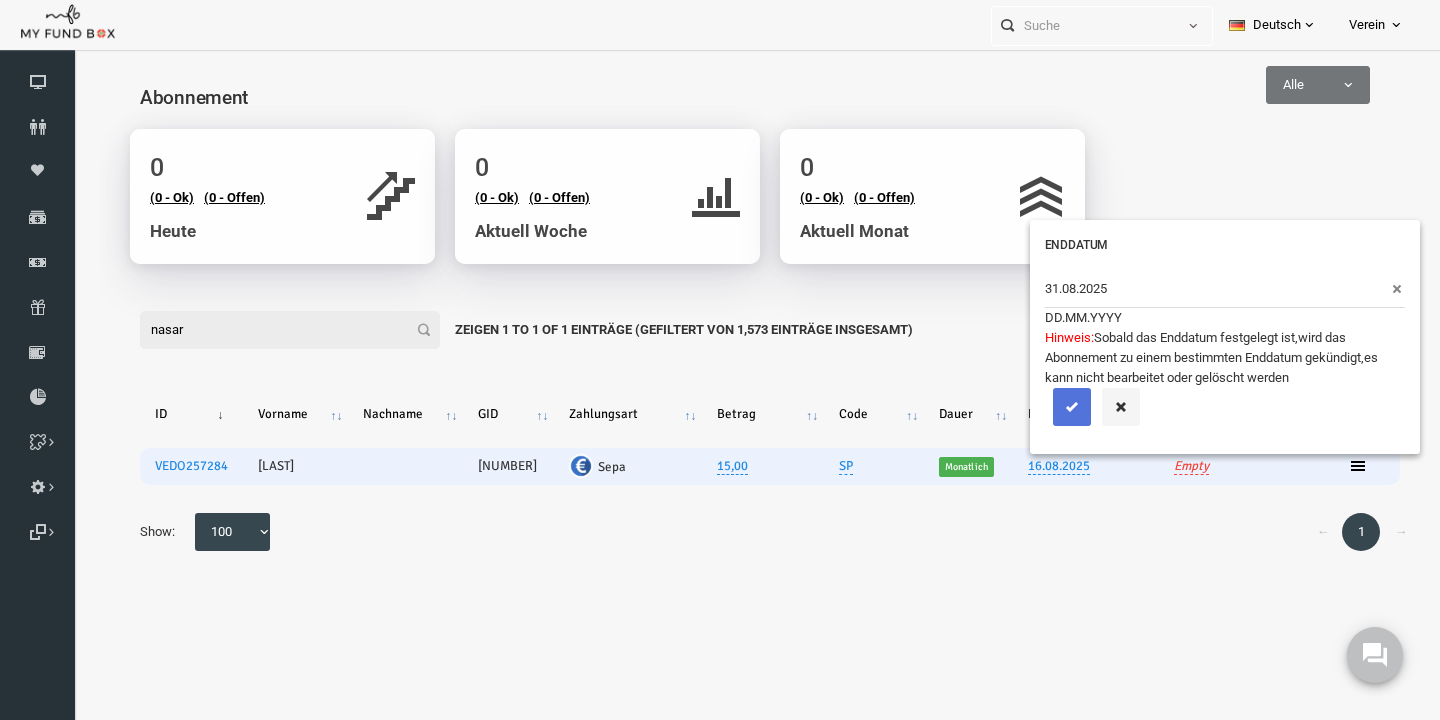 click at bounding box center (1044, 407) 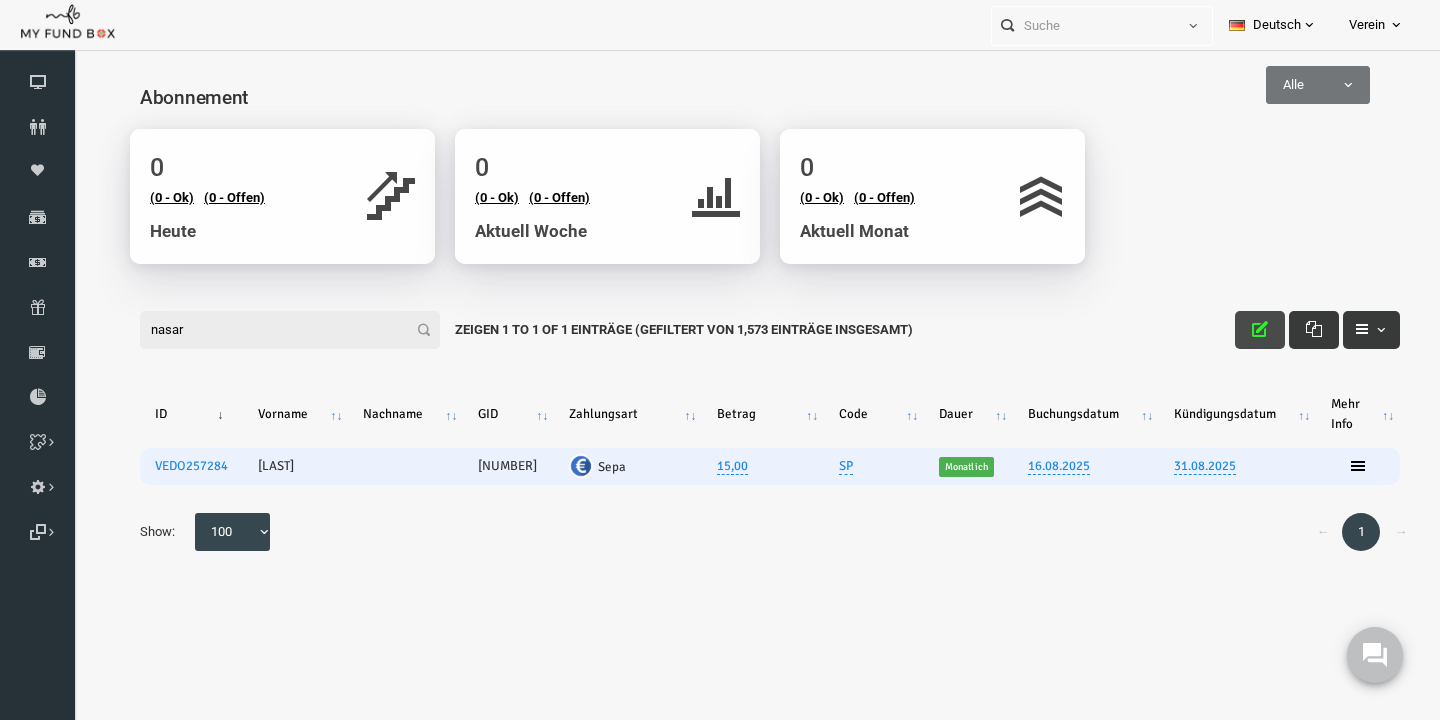 click at bounding box center (1232, 330) 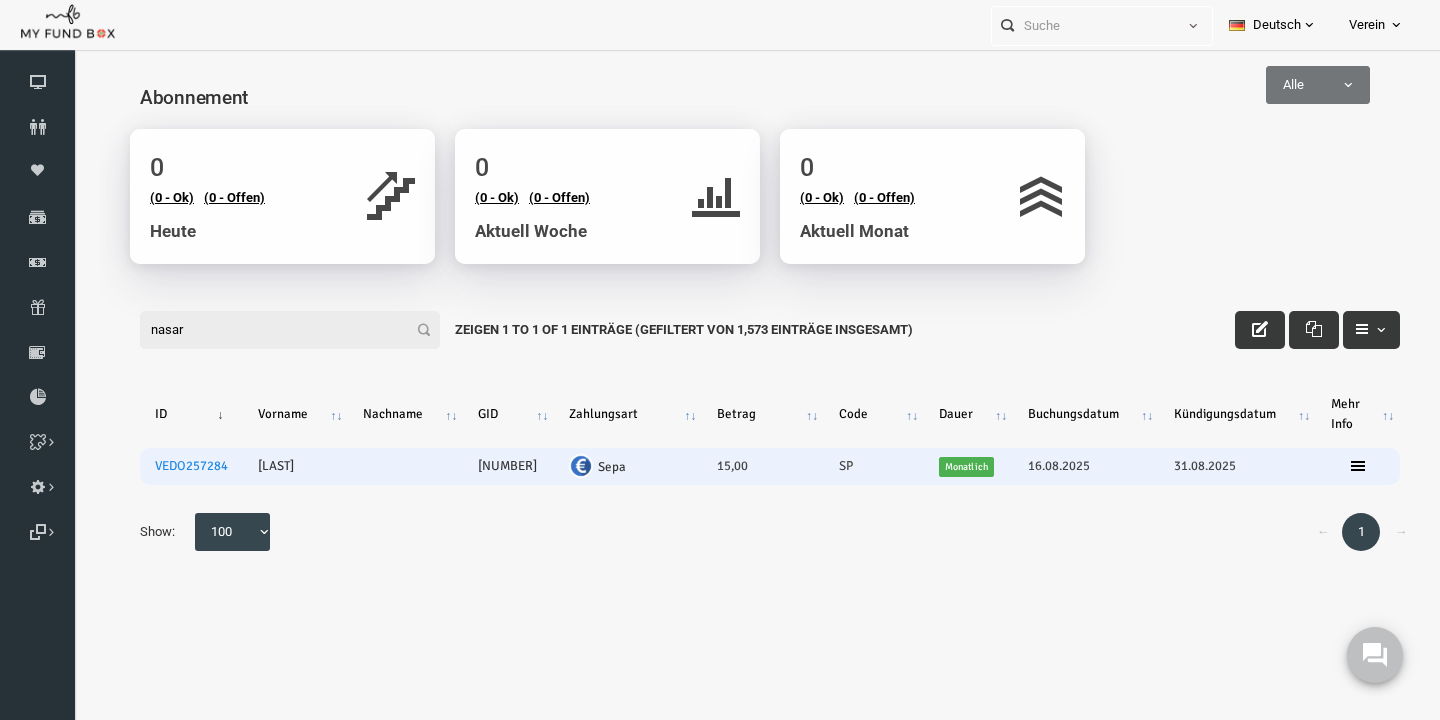 click on "nasar" at bounding box center (262, 330) 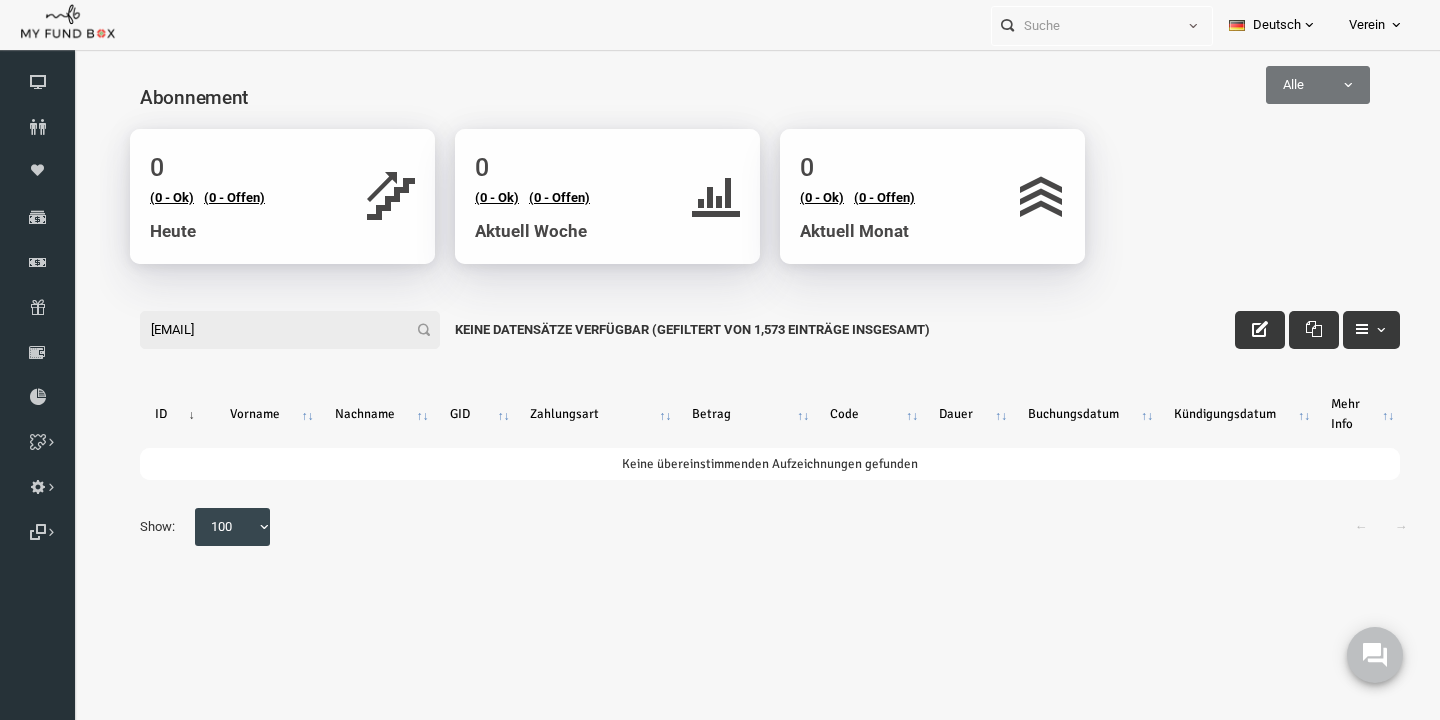 click on "[EMAIL]" at bounding box center [262, 330] 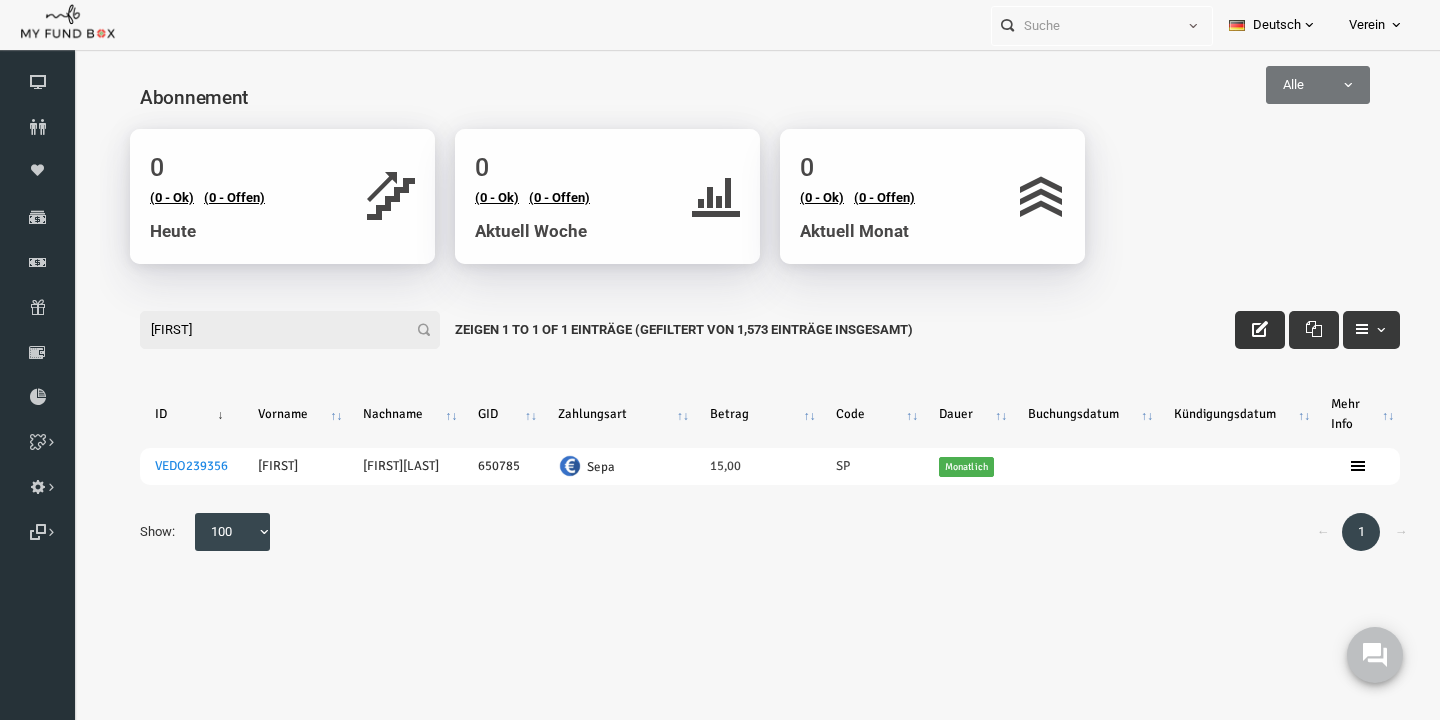 type on "[FIRST]" 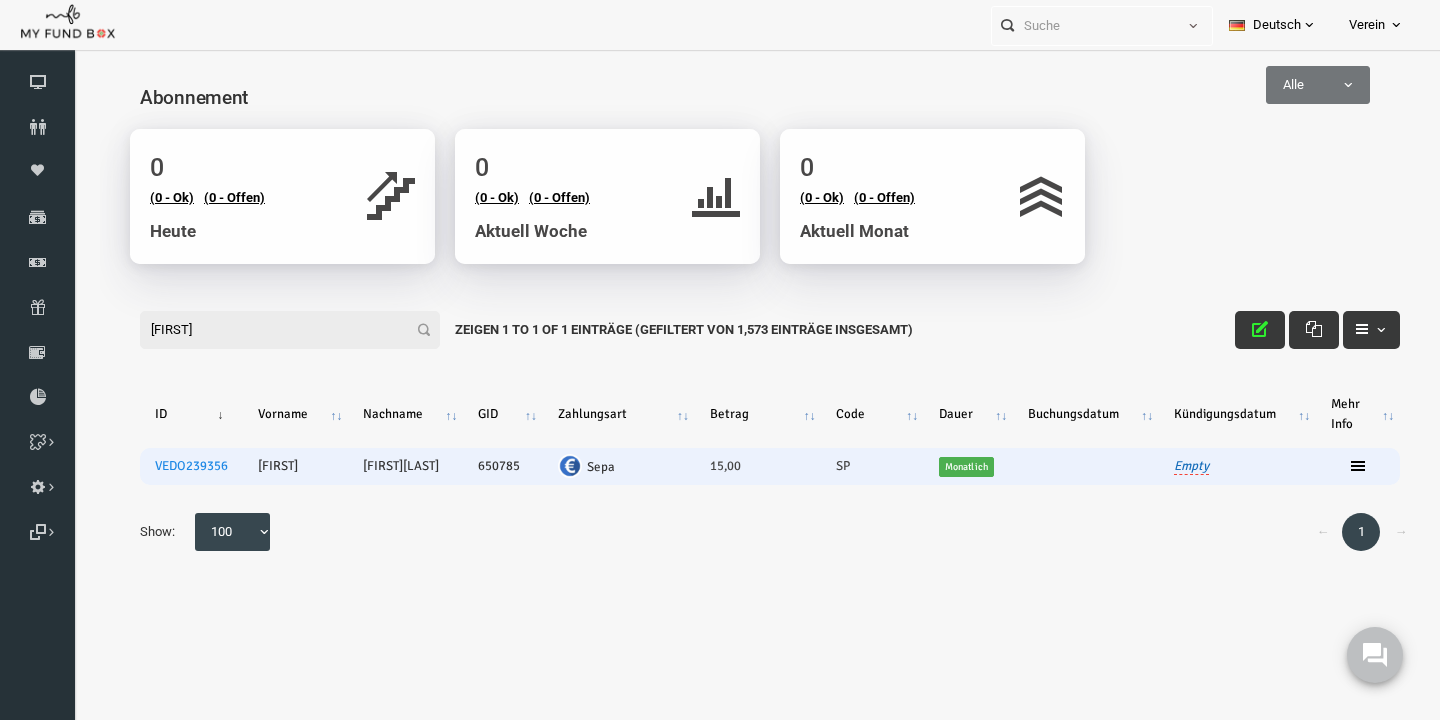 click on "Empty" at bounding box center (1163, 466) 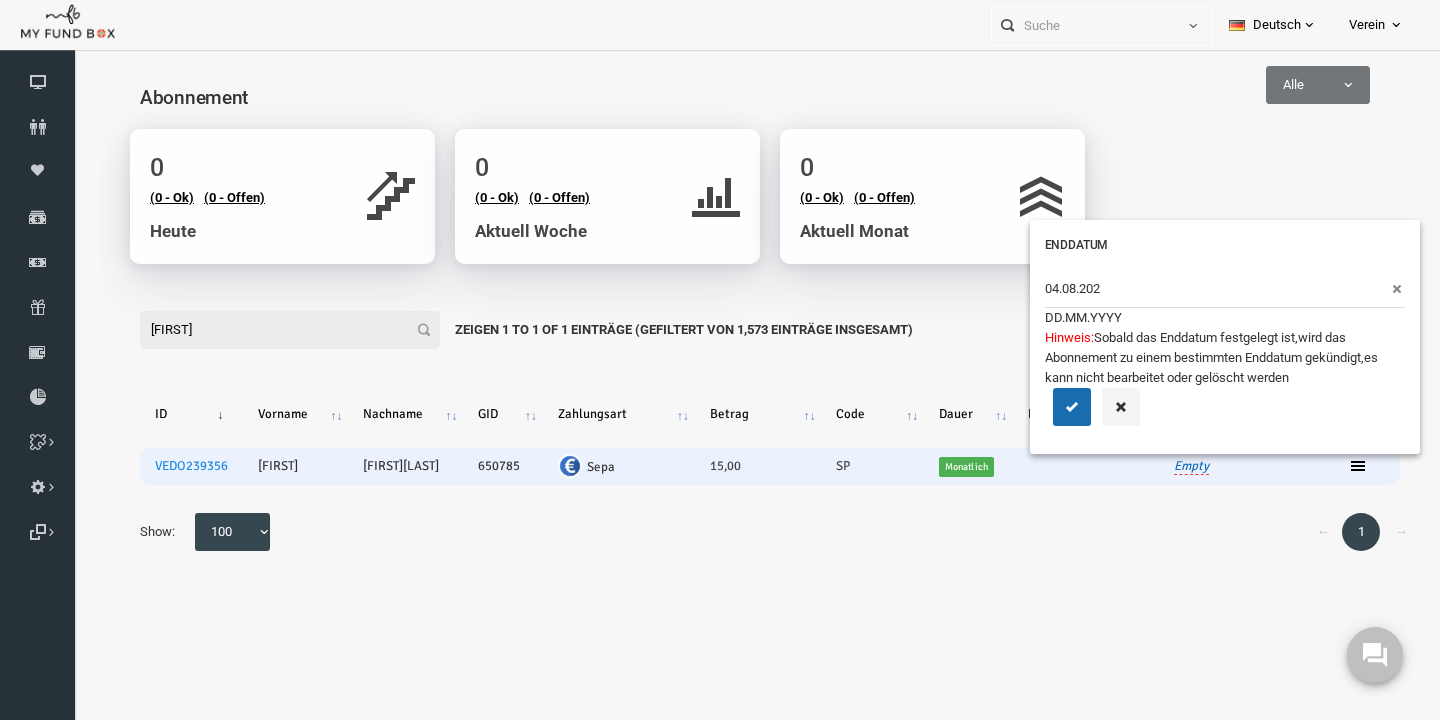 type on "[DD].[MM].[YYYY]" 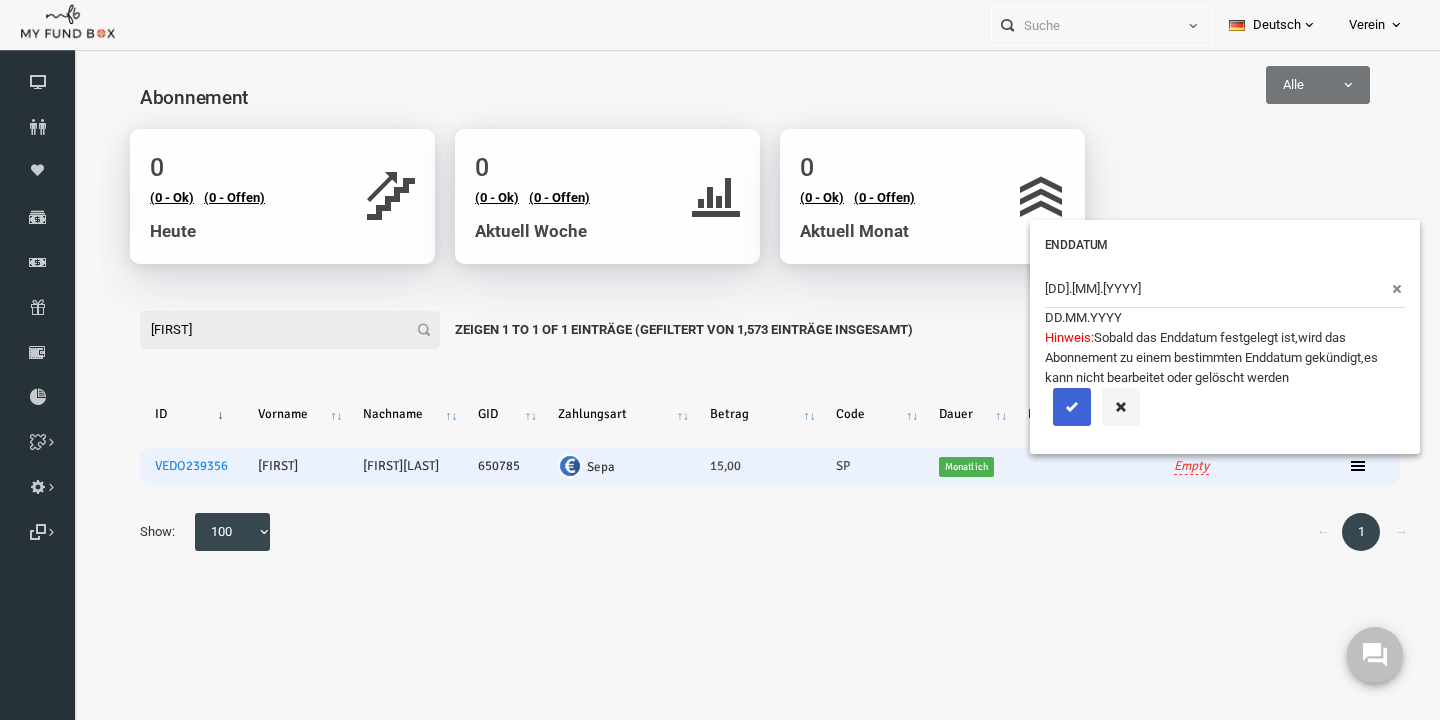 click at bounding box center (1044, 407) 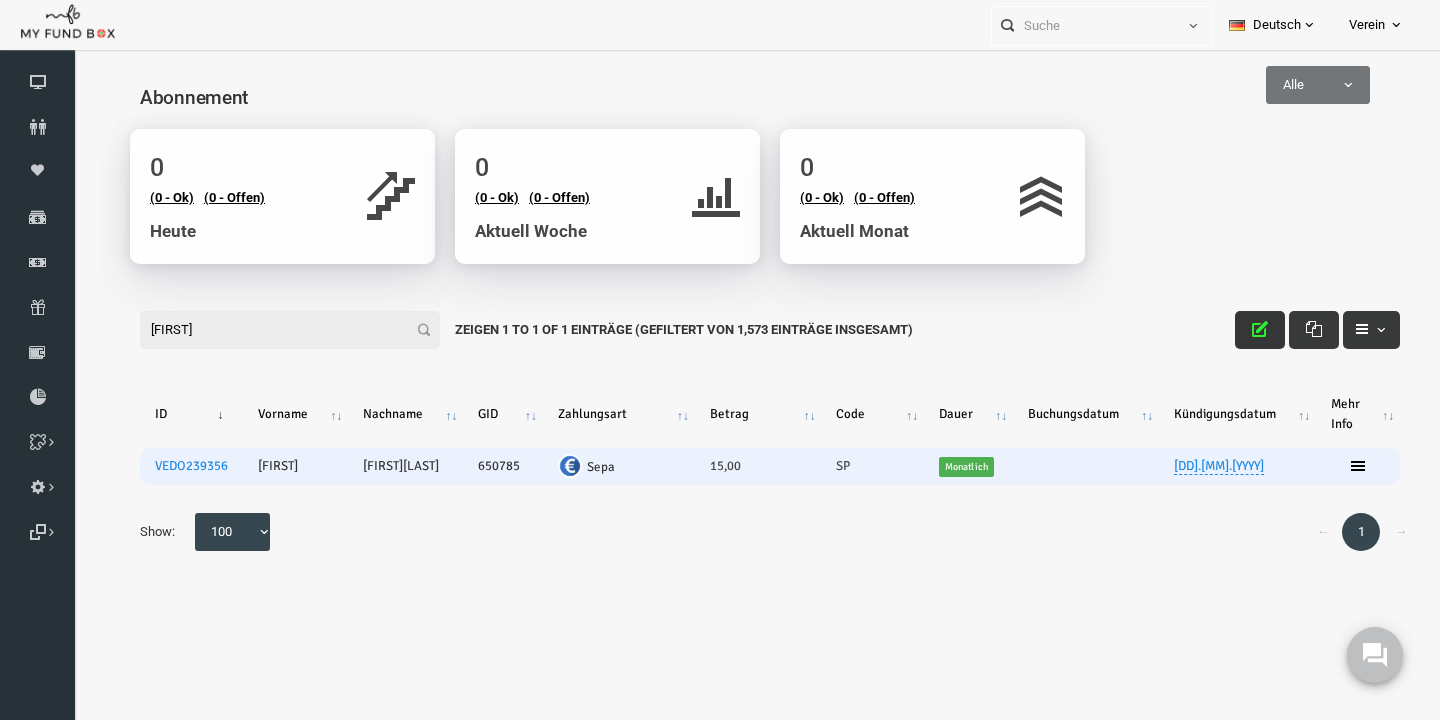 click at bounding box center [1232, 330] 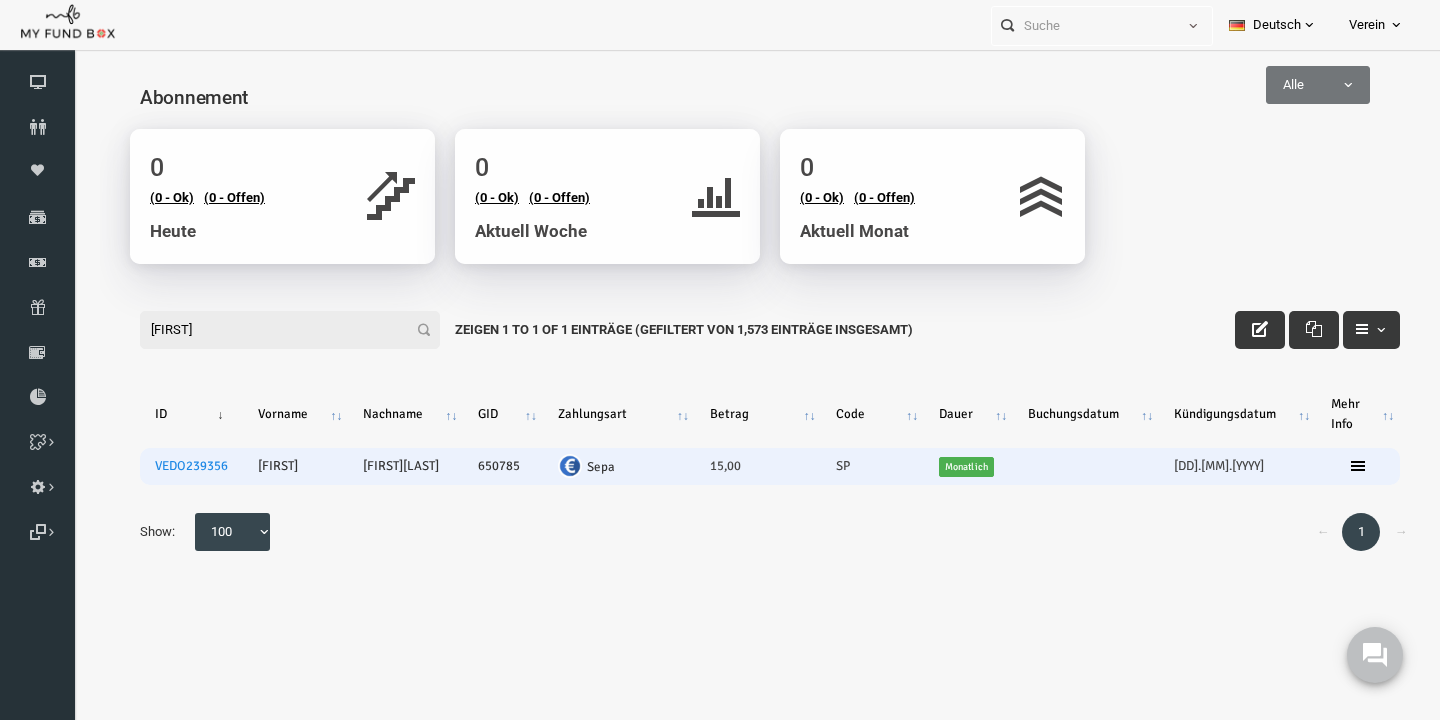 click on "[FIRST]" at bounding box center (262, 330) 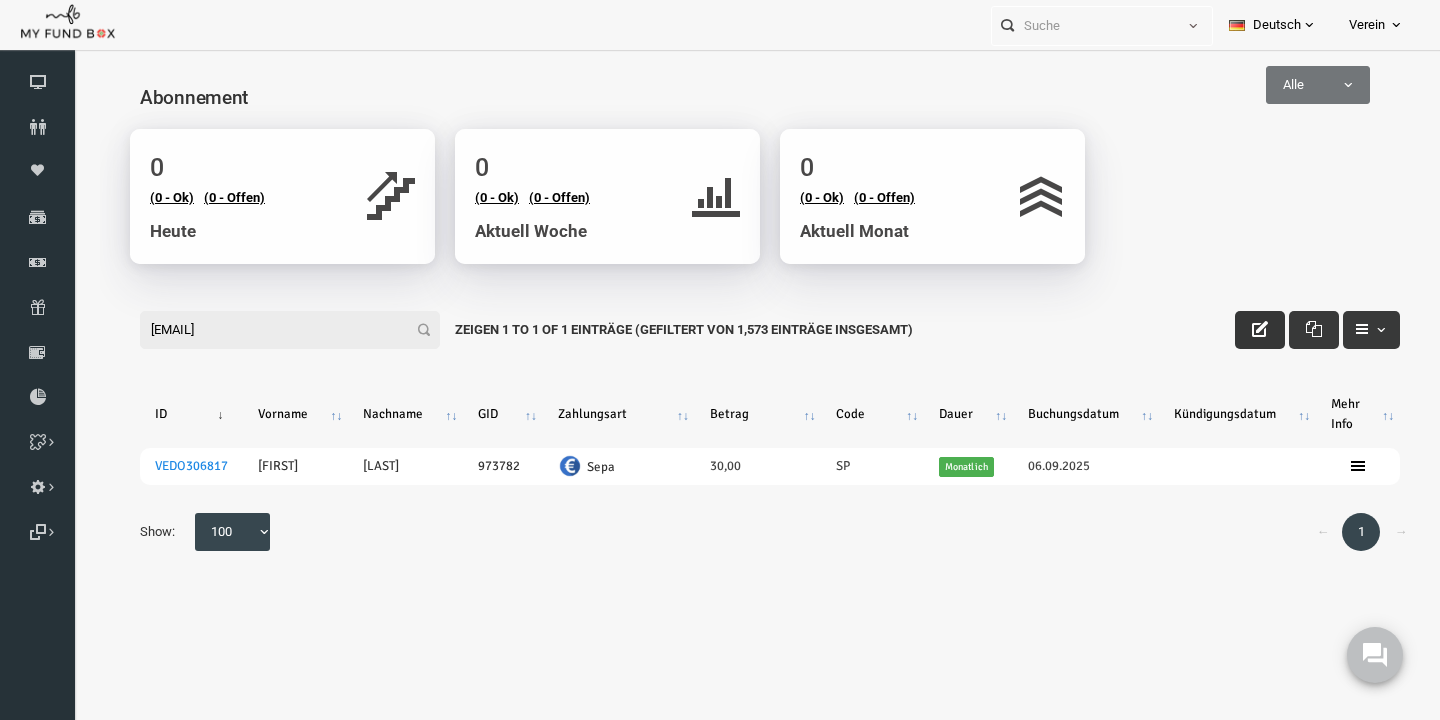 type on "[EMAIL]" 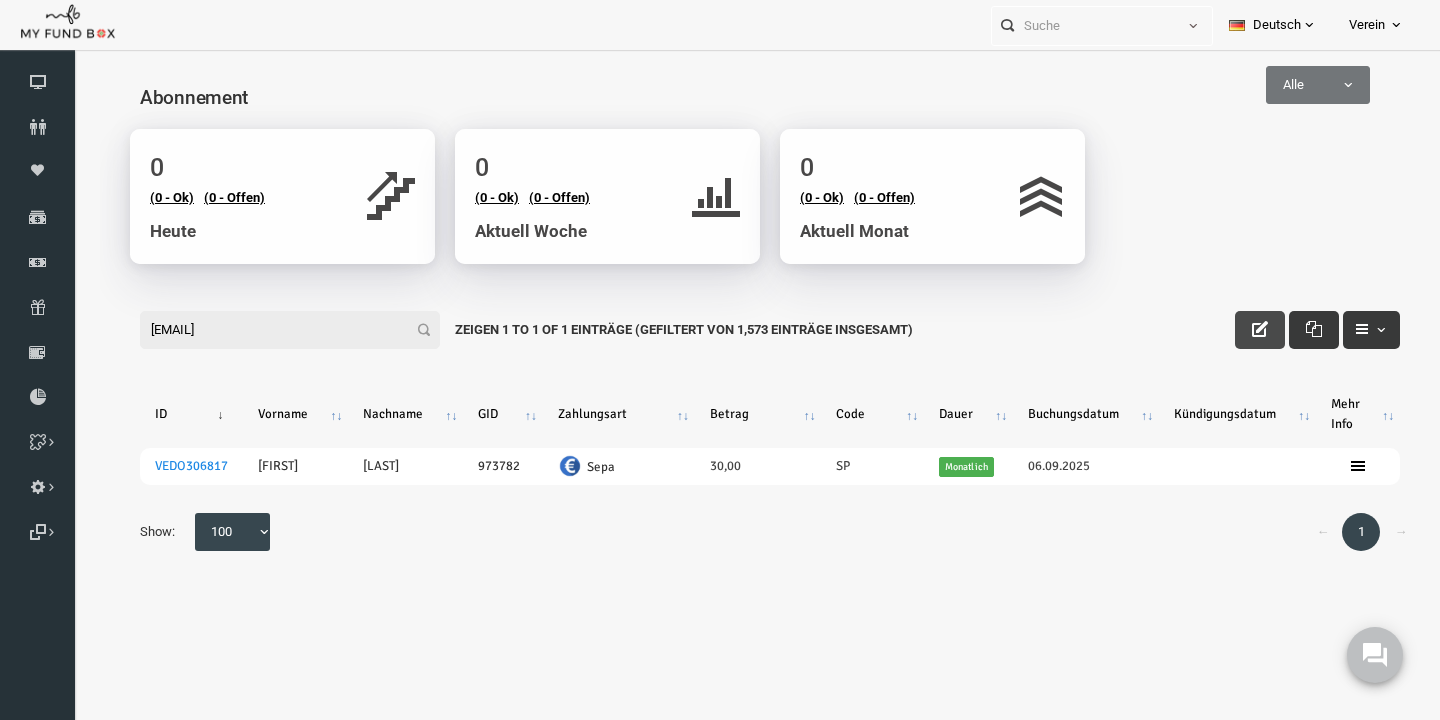 click at bounding box center [1232, 329] 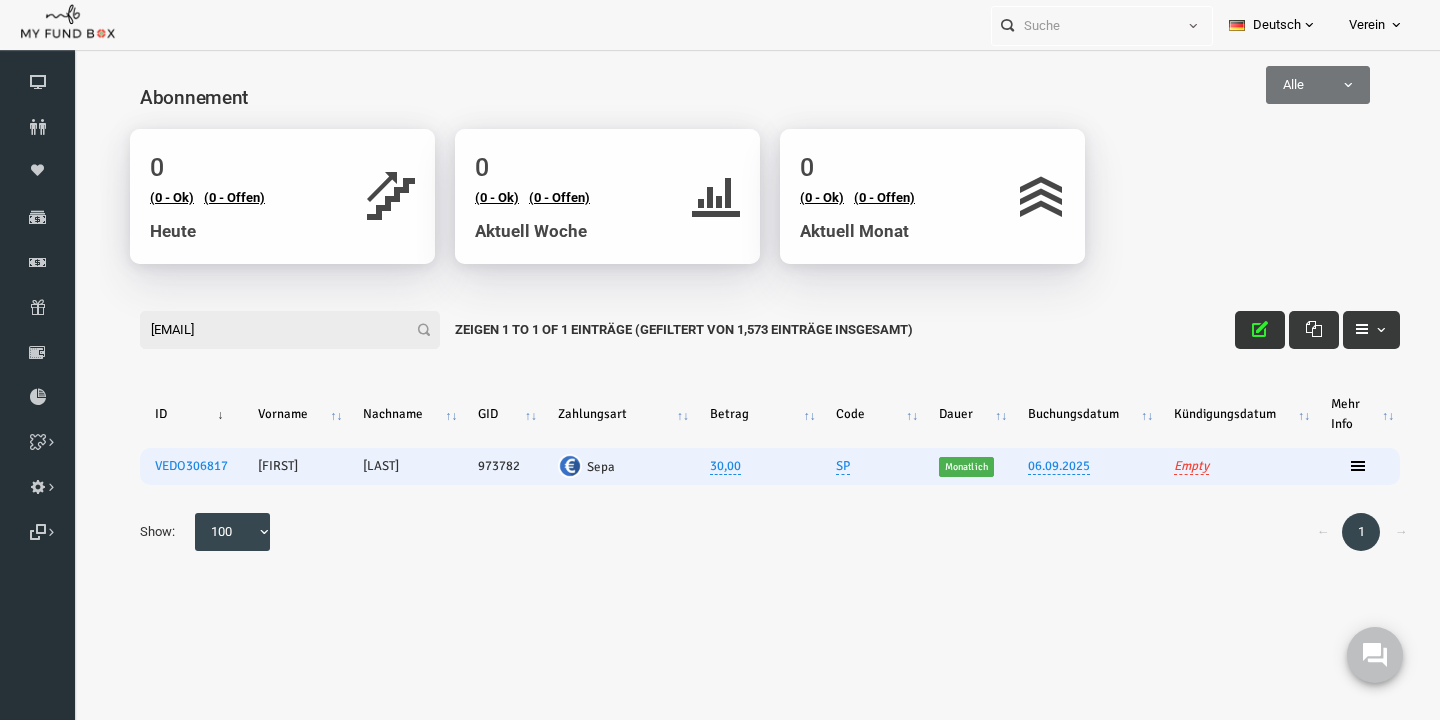 click on "Empty" at bounding box center (1209, 466) 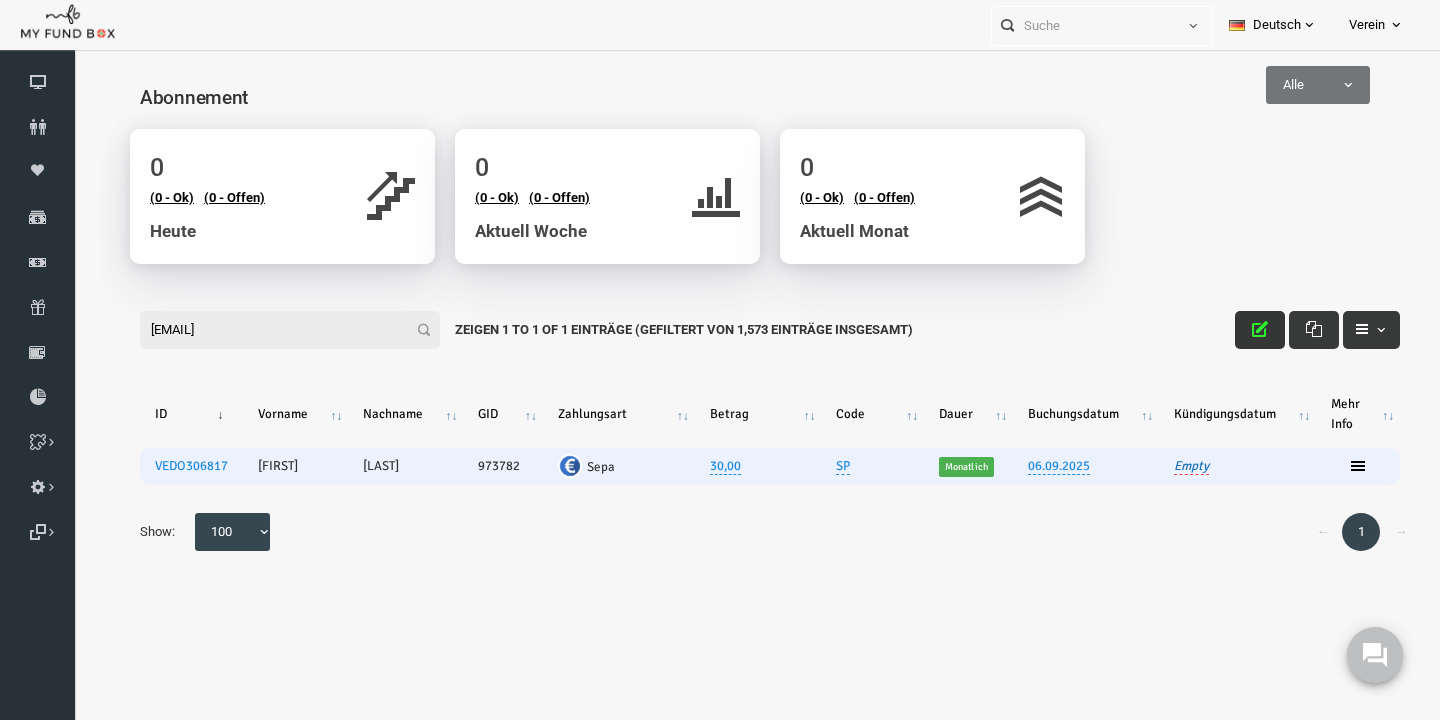 click on "Empty" at bounding box center [1163, 466] 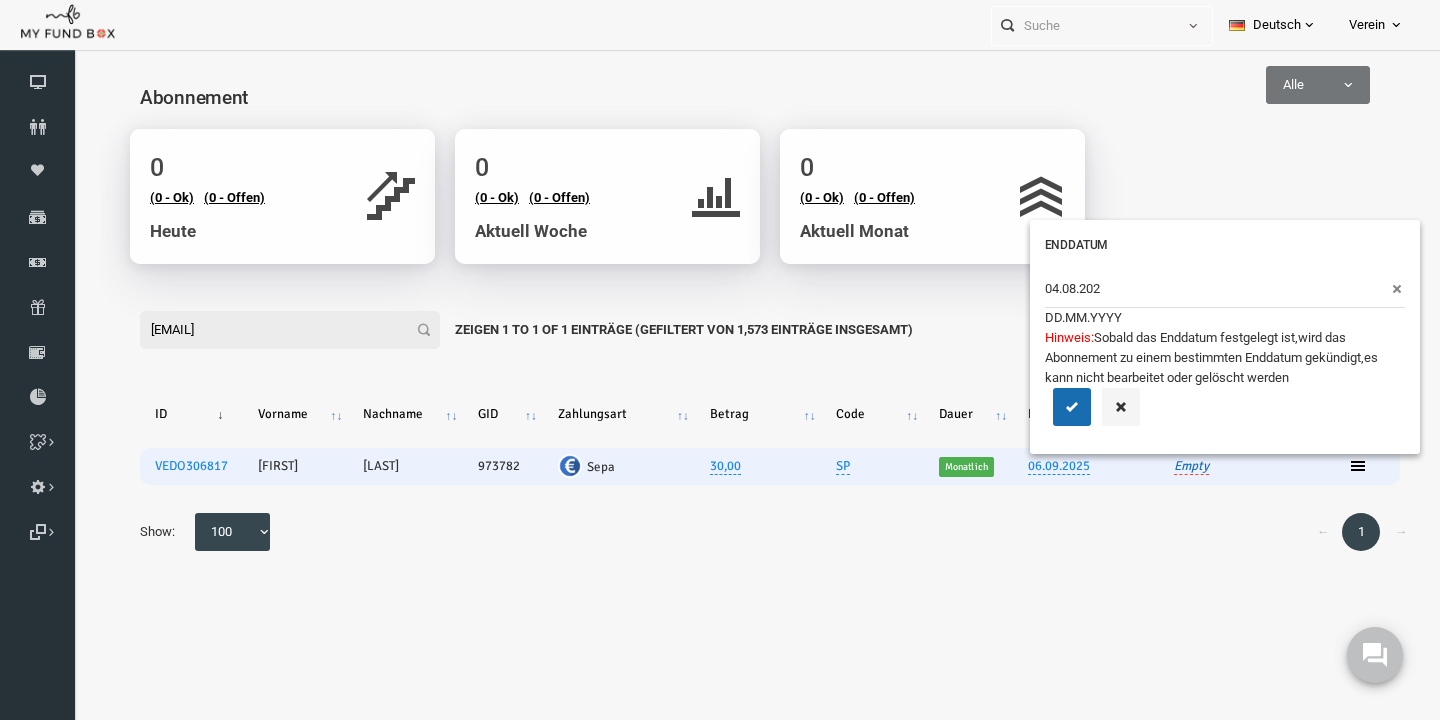 type on "[DD].[MM].[YYYY]" 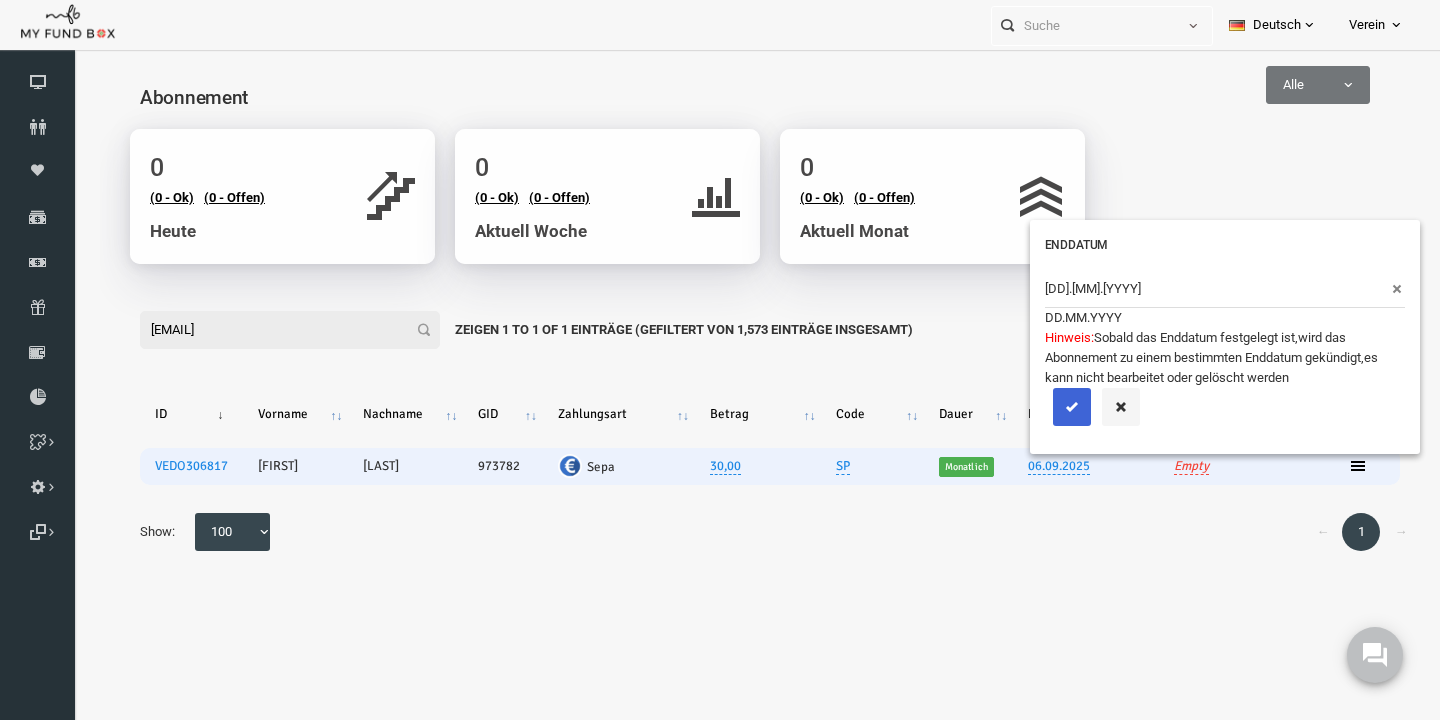 click at bounding box center (1044, 407) 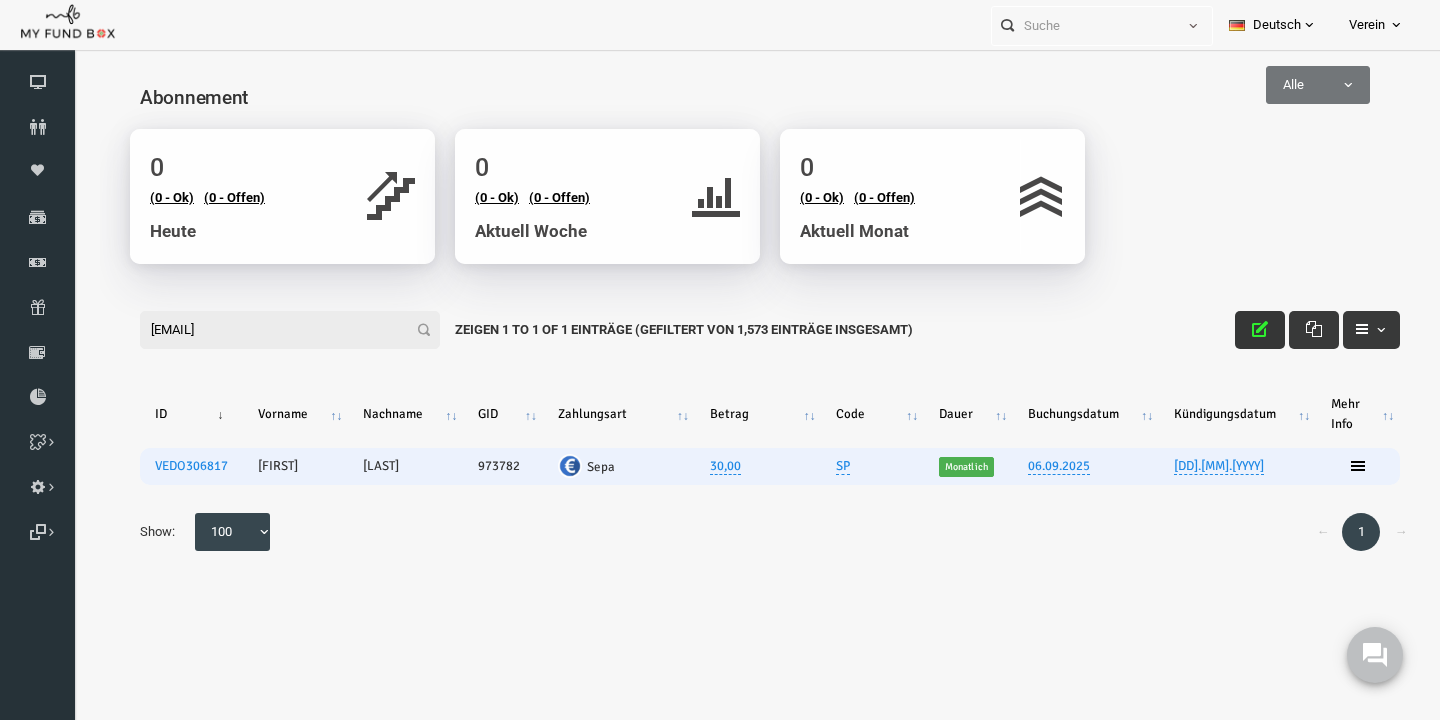 click at bounding box center (1232, 330) 